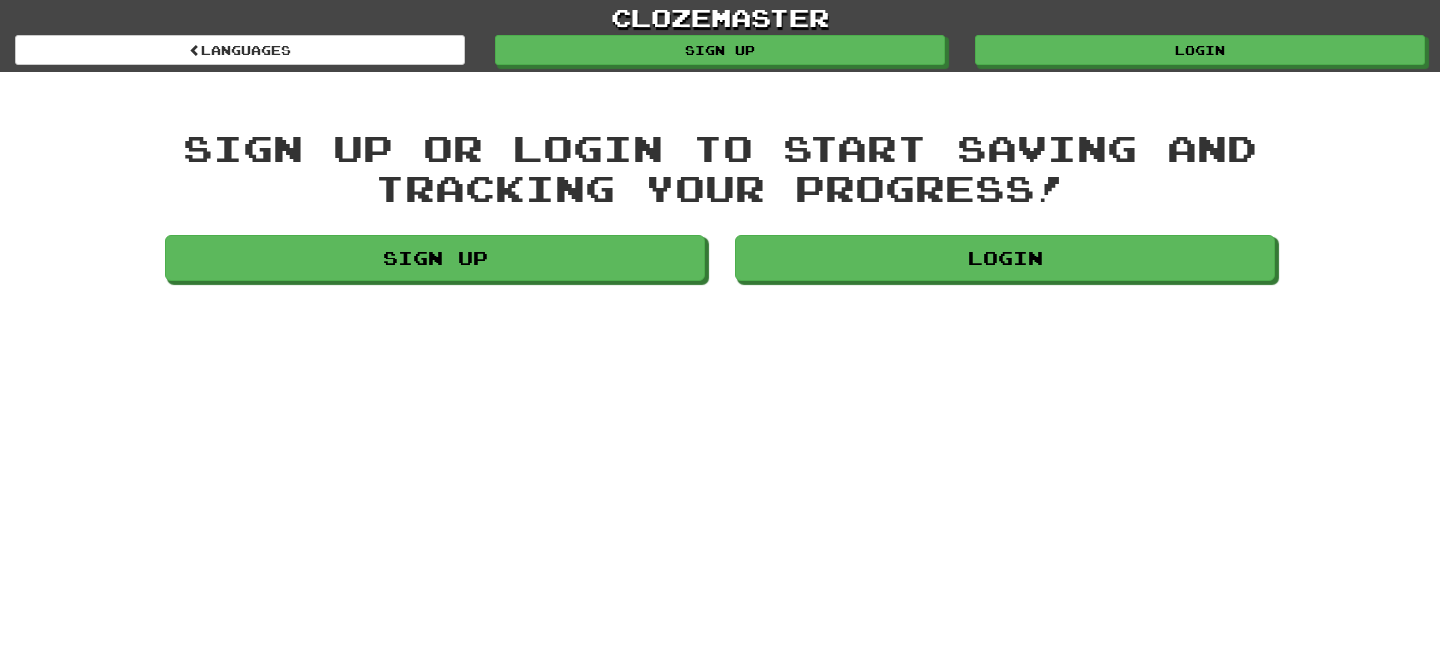scroll, scrollTop: 0, scrollLeft: 0, axis: both 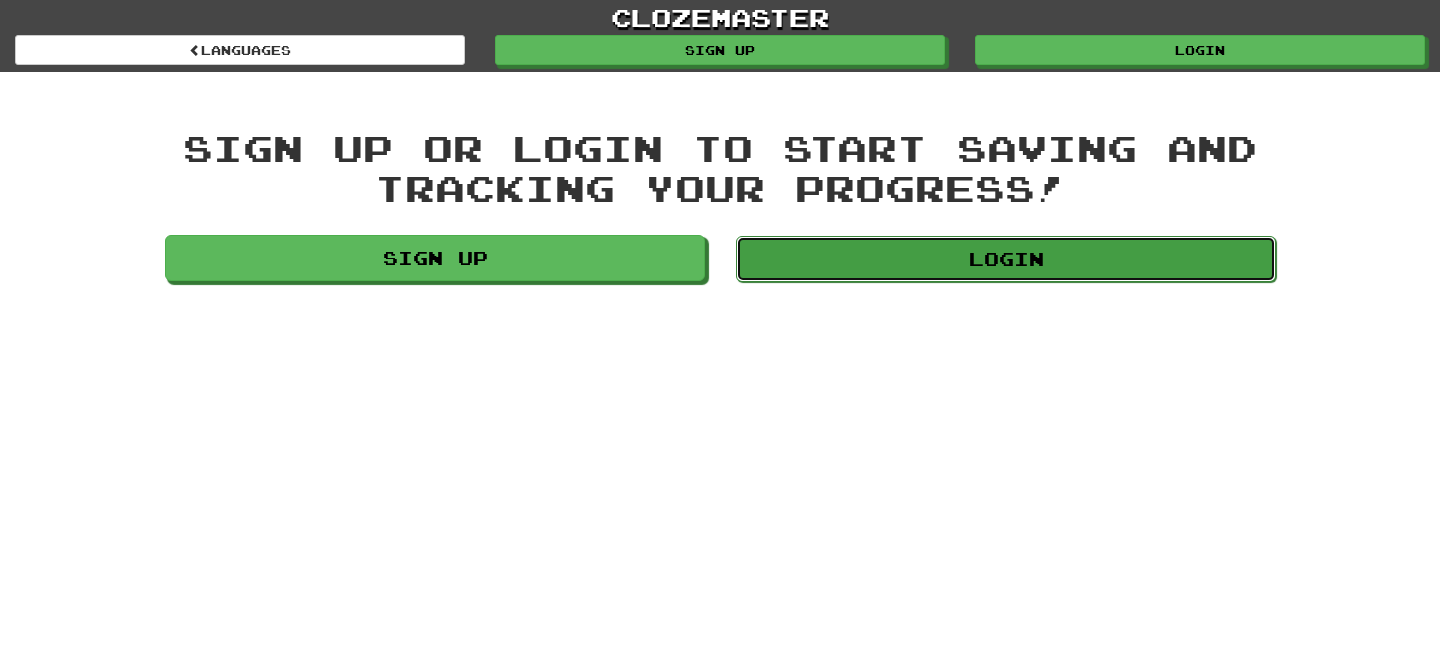 click on "Login" at bounding box center [1006, 259] 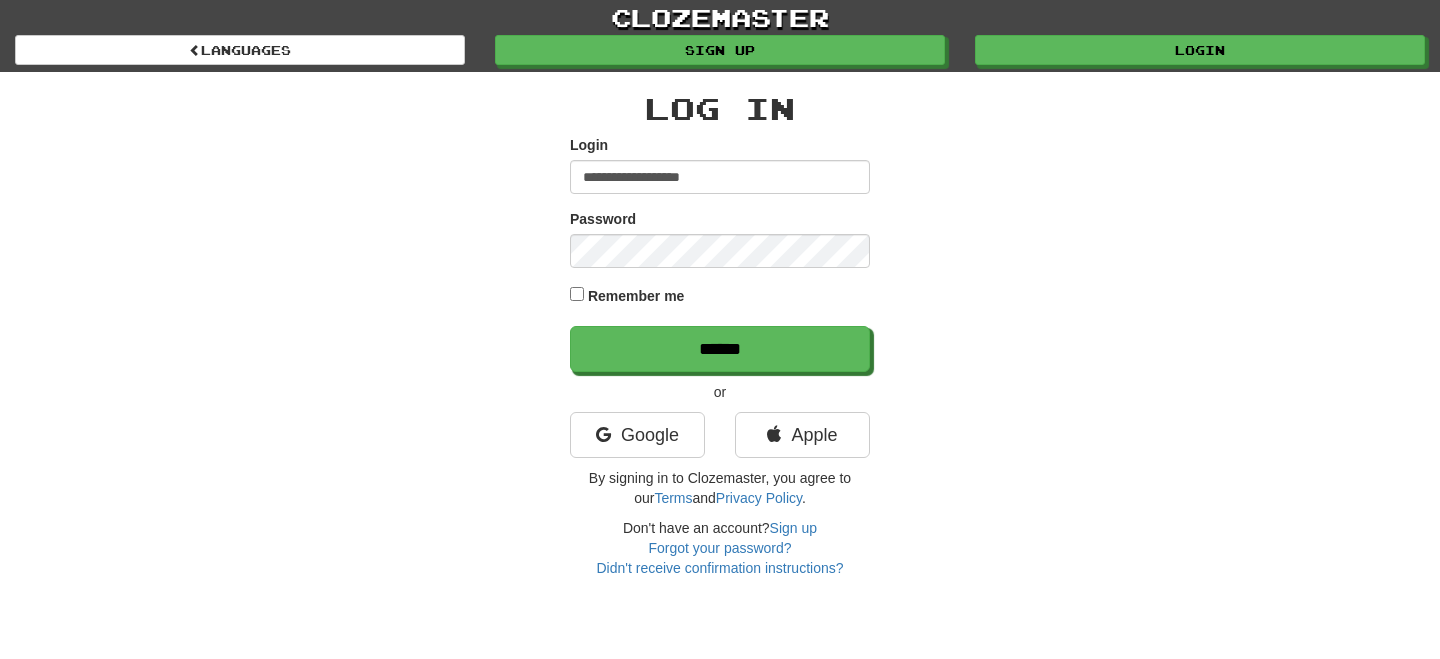 scroll, scrollTop: 0, scrollLeft: 0, axis: both 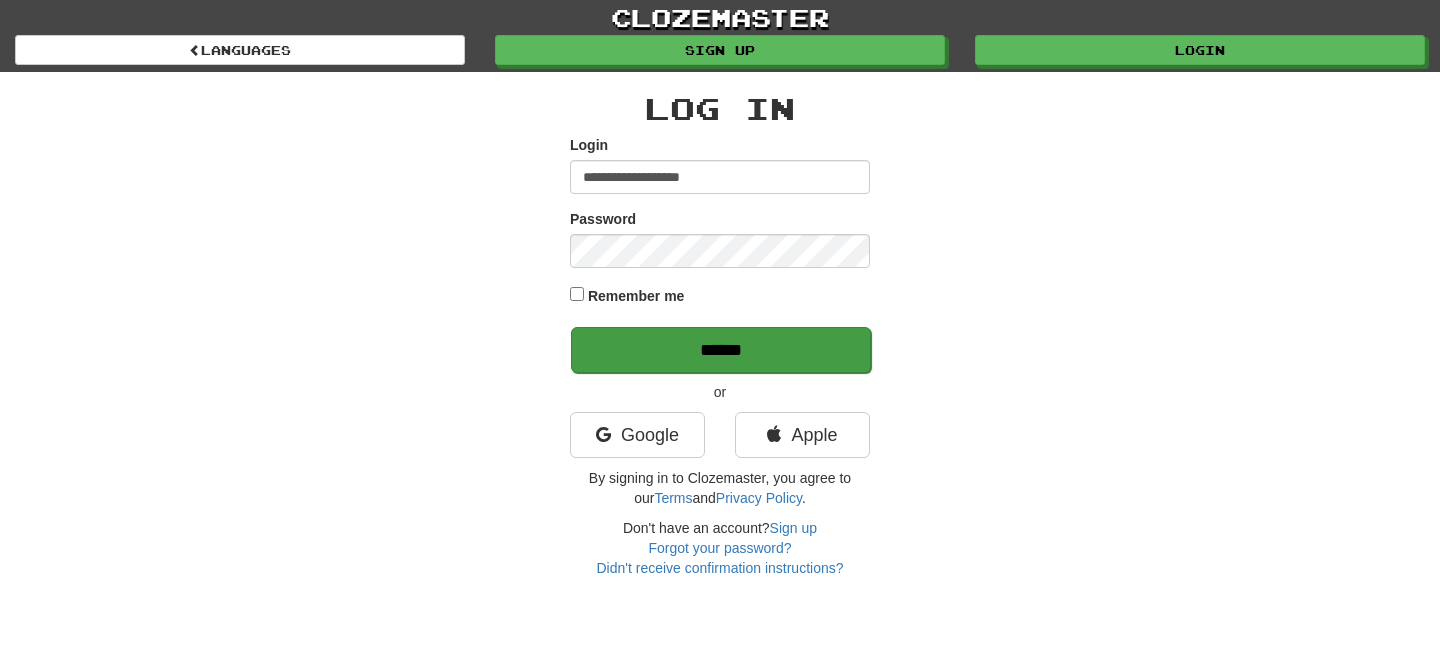 type on "**********" 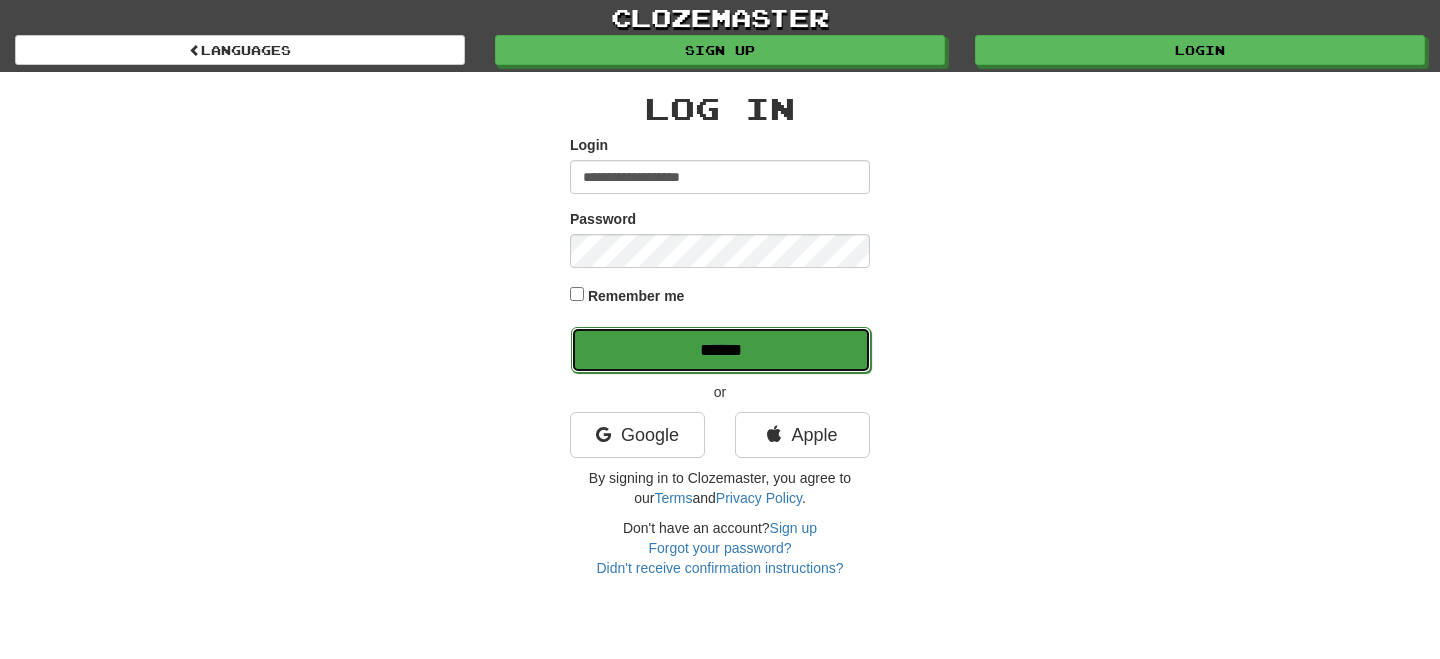 click on "******" at bounding box center (721, 350) 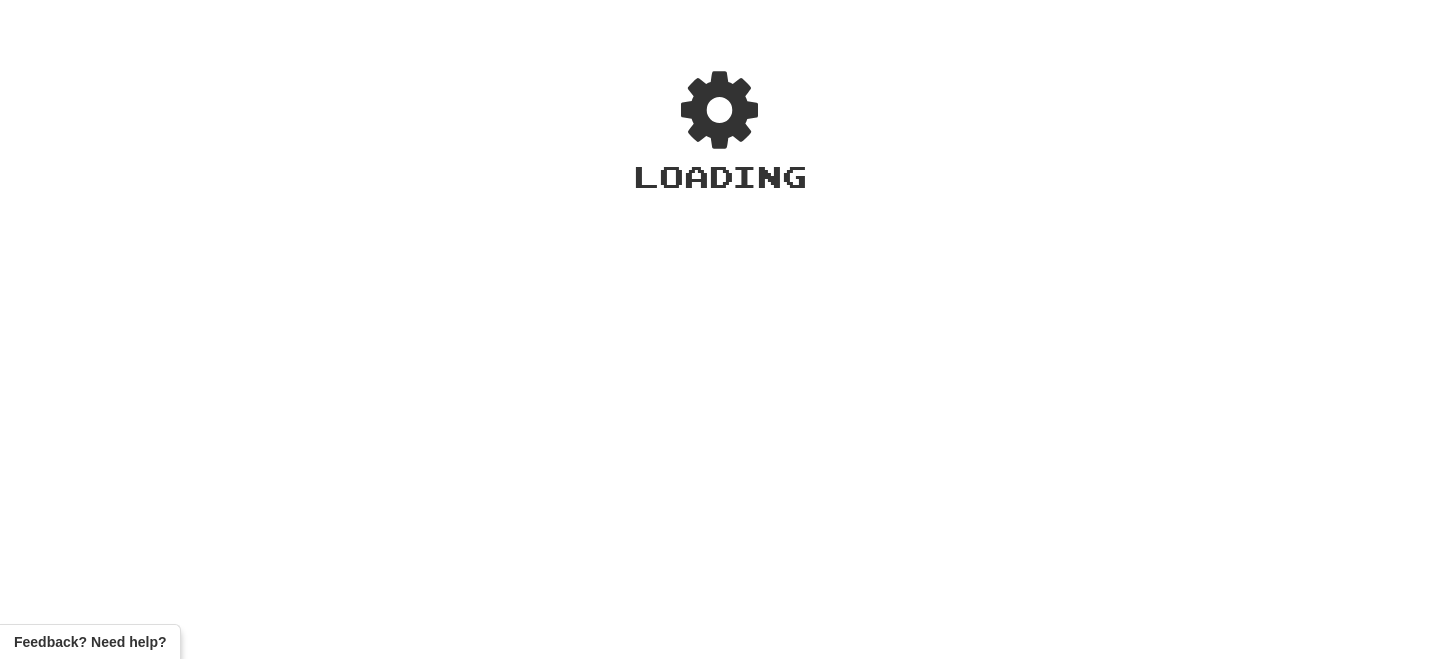 scroll, scrollTop: 0, scrollLeft: 0, axis: both 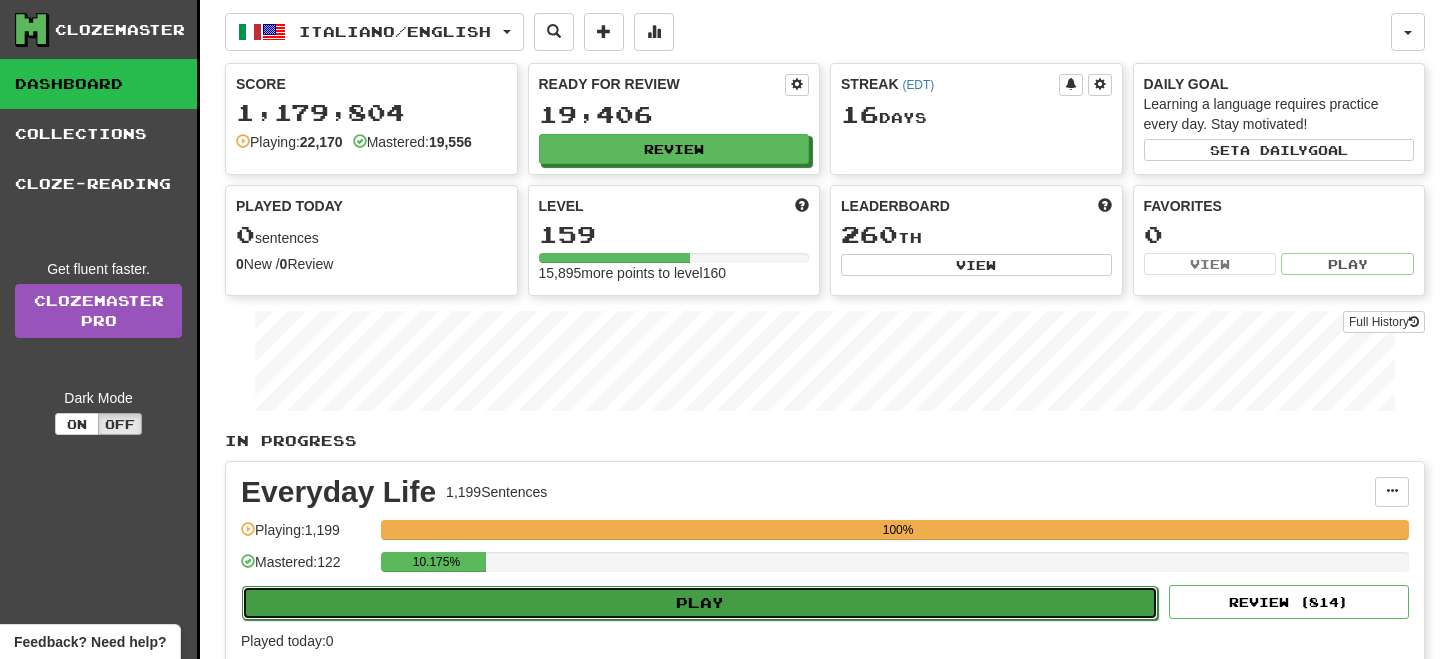 click on "Play" at bounding box center [700, 603] 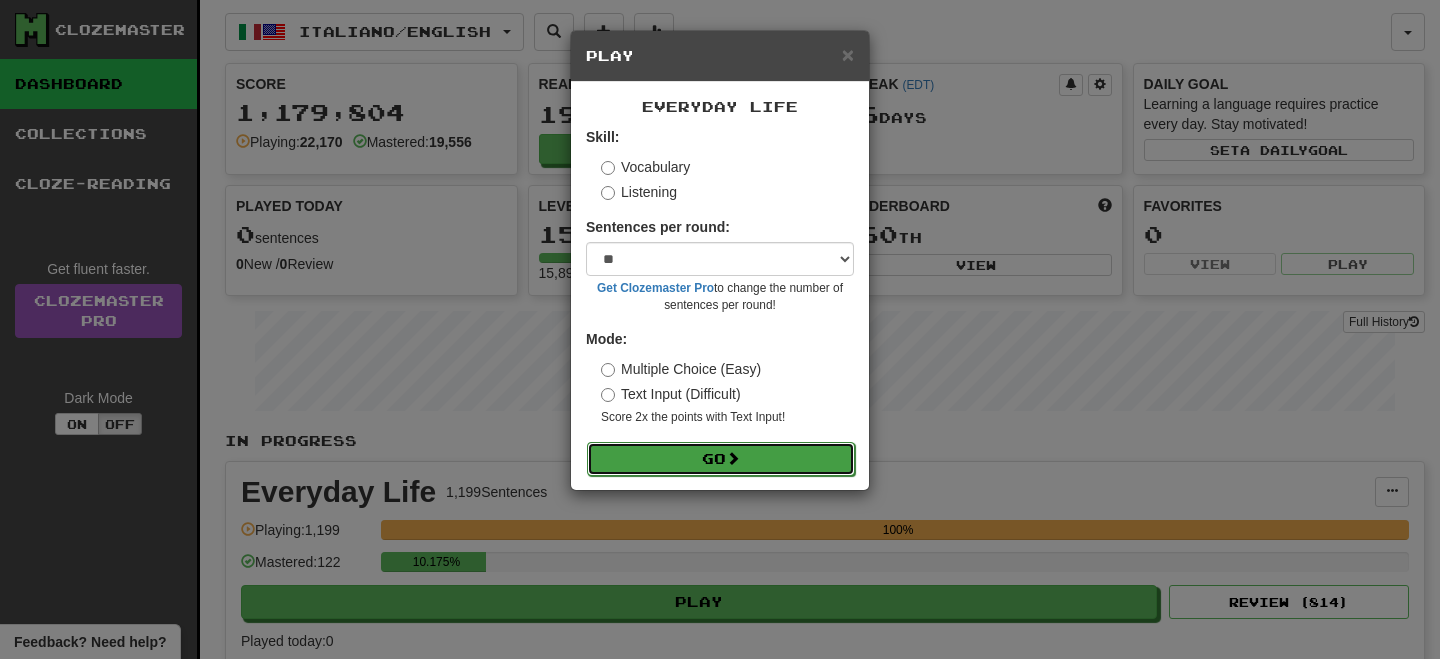 click on "Go" at bounding box center (721, 459) 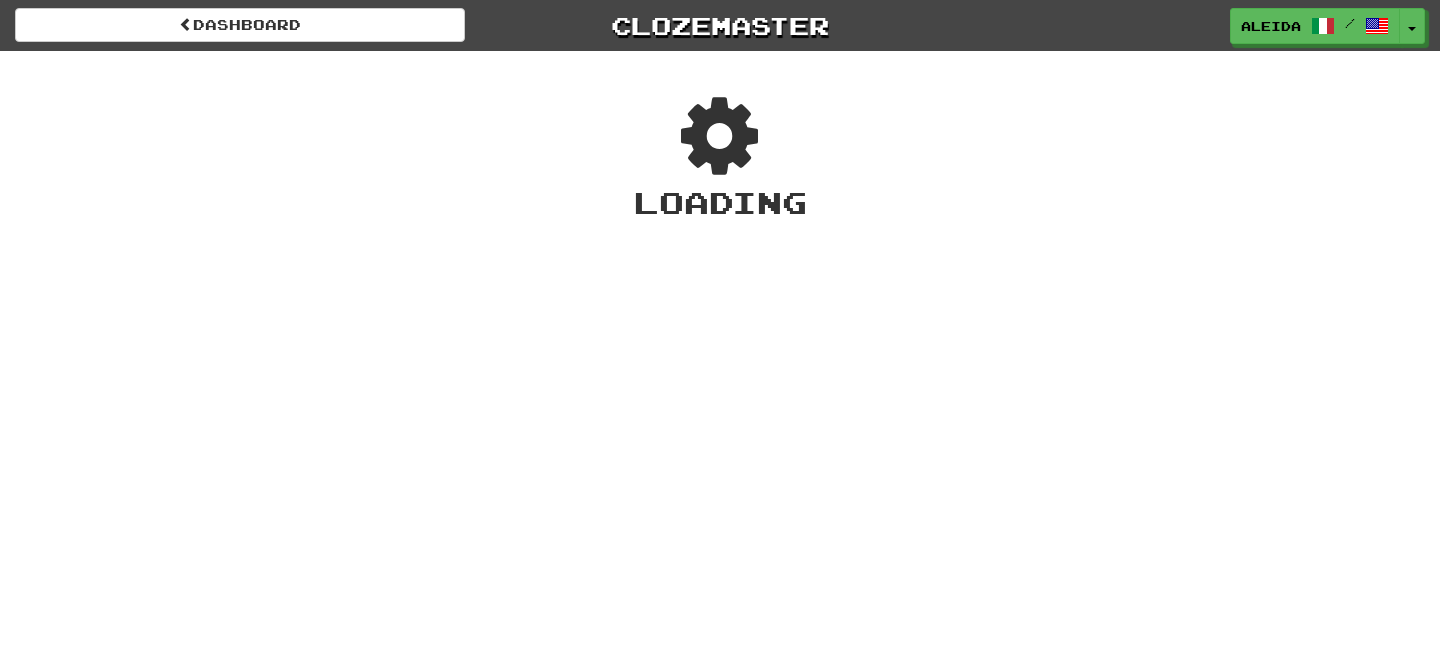 scroll, scrollTop: 0, scrollLeft: 0, axis: both 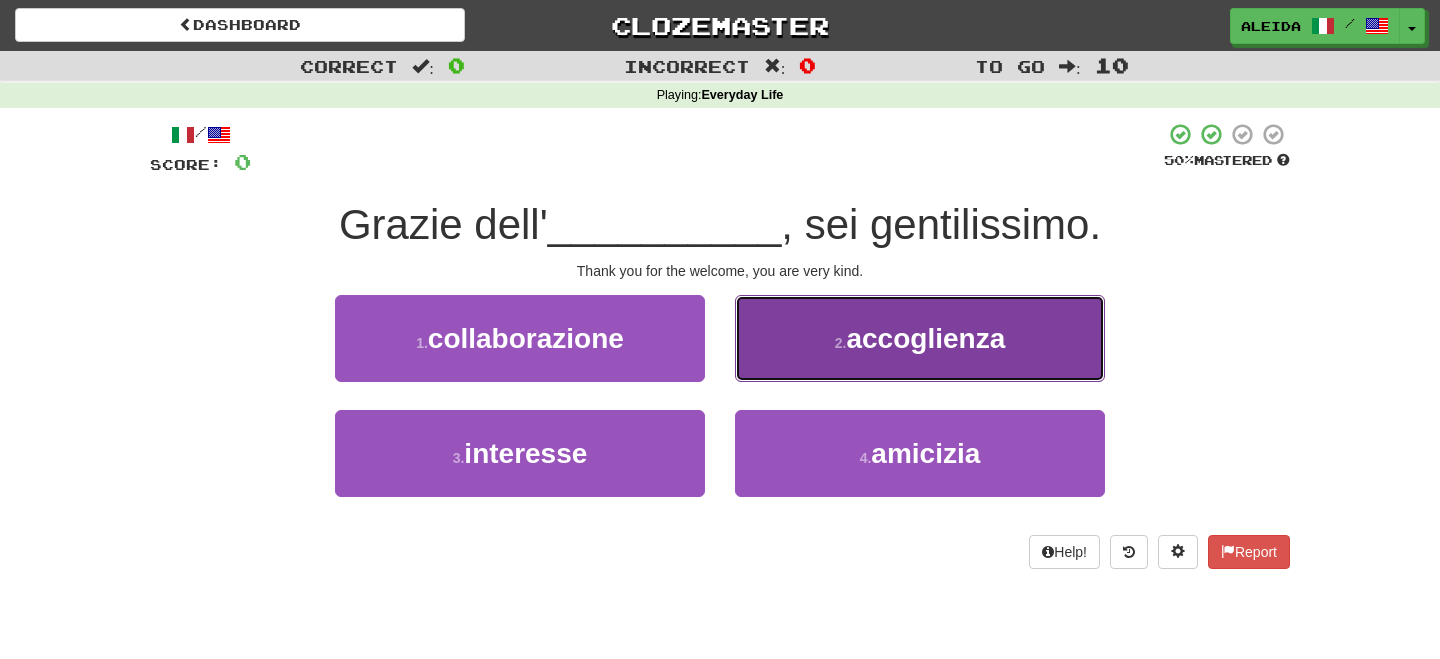 drag, startPoint x: 887, startPoint y: 352, endPoint x: 863, endPoint y: 353, distance: 24.020824 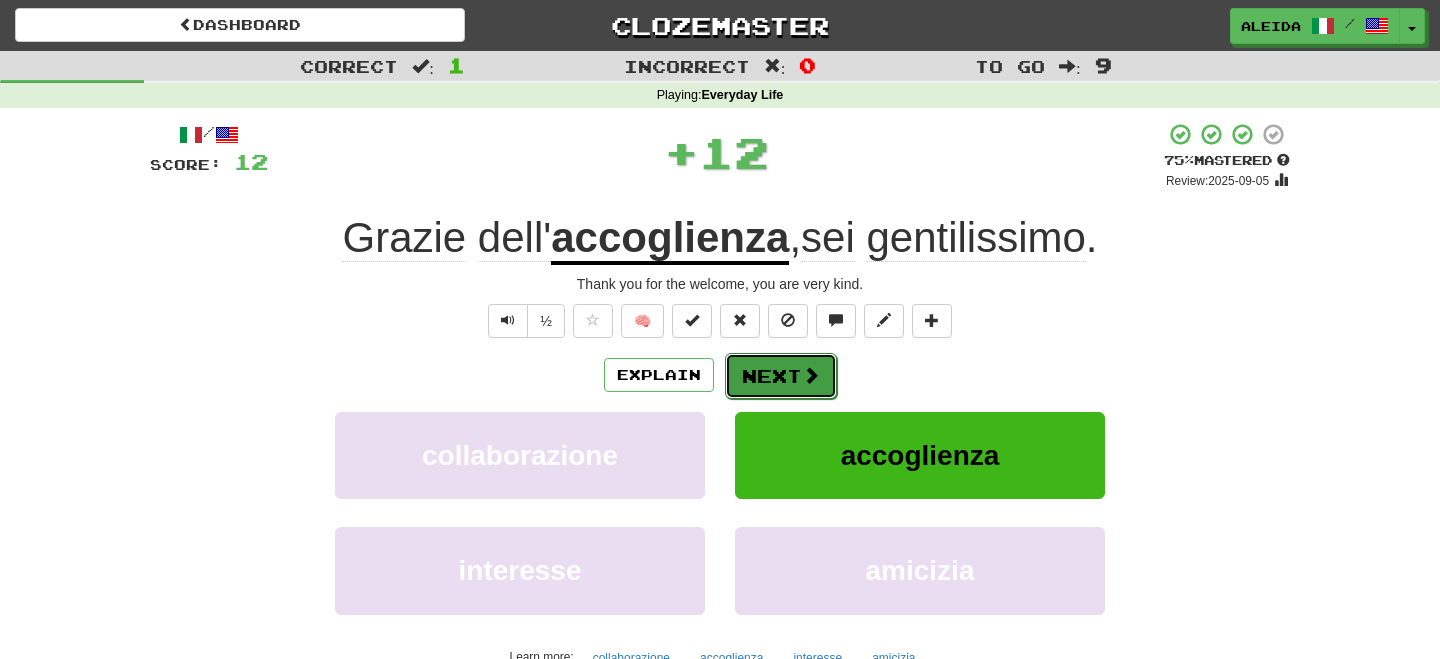 click on "Next" at bounding box center [781, 376] 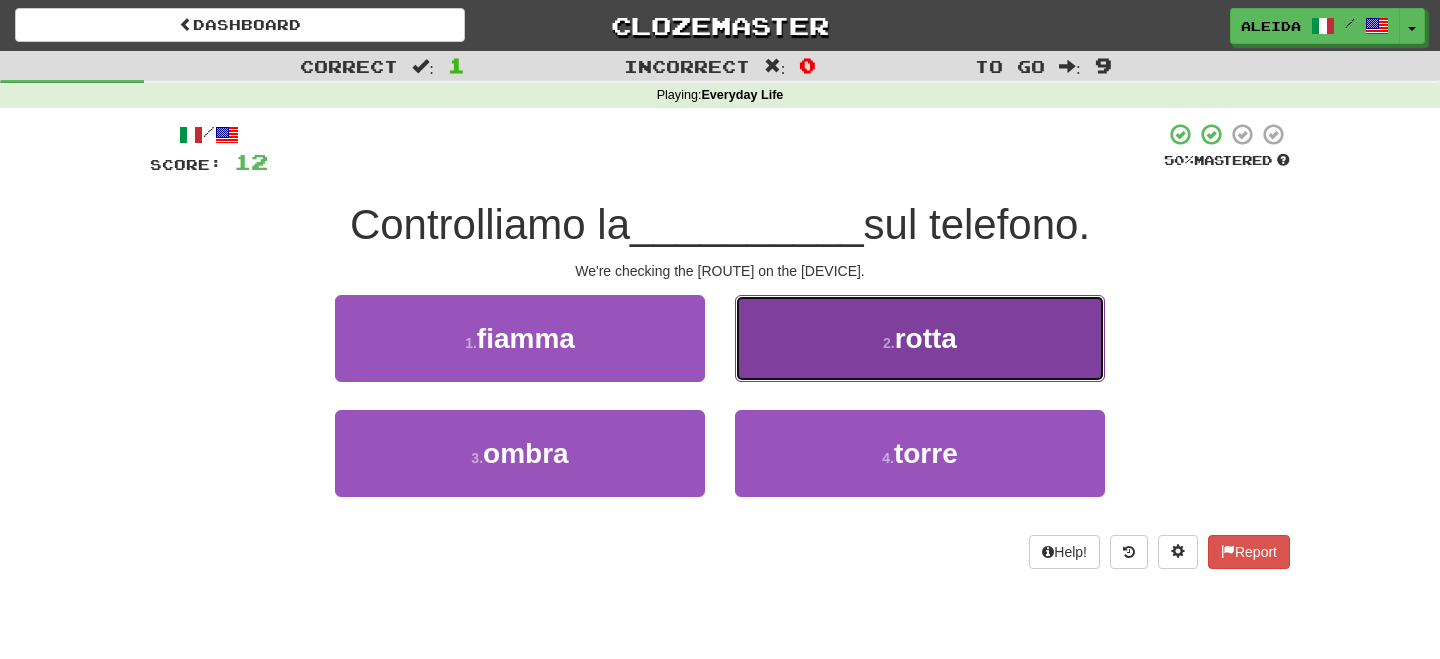 click on "2 .  rotta" at bounding box center (920, 338) 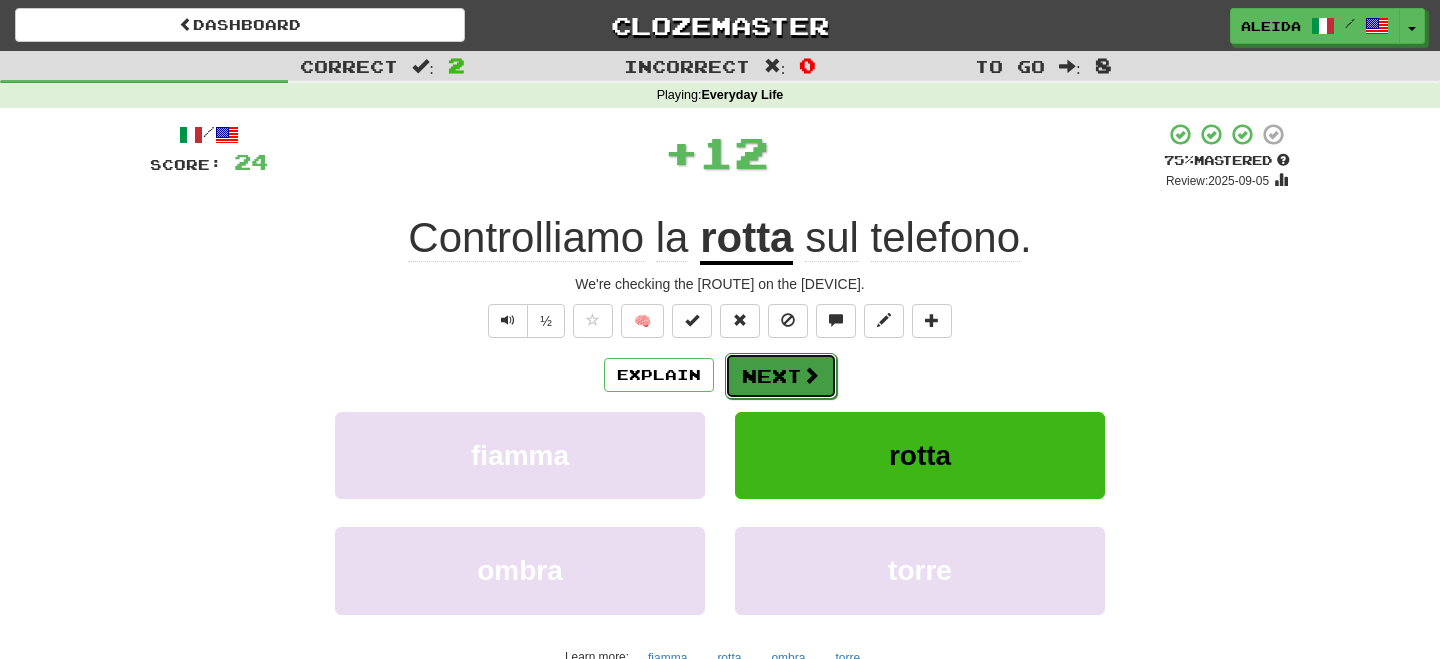 click on "Next" at bounding box center (781, 376) 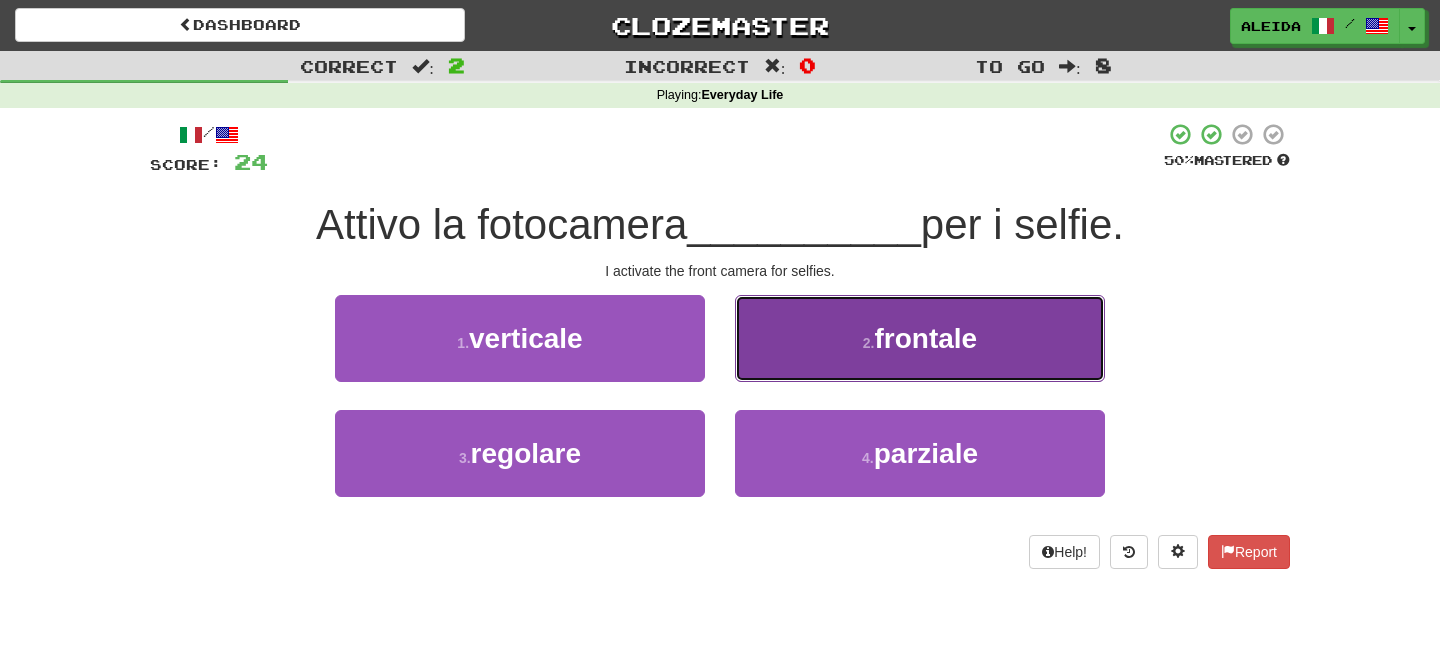 click on "2 .  frontale" at bounding box center [920, 338] 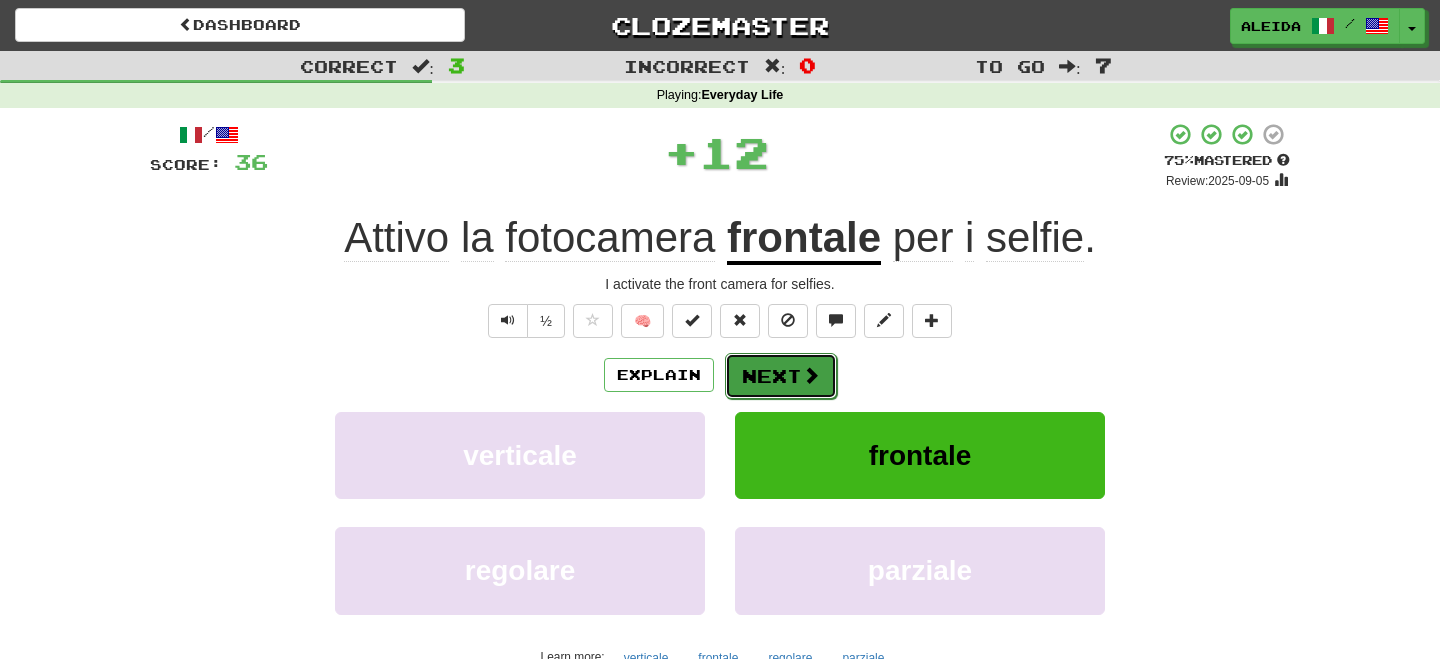 drag, startPoint x: 868, startPoint y: 356, endPoint x: 807, endPoint y: 368, distance: 62.169125 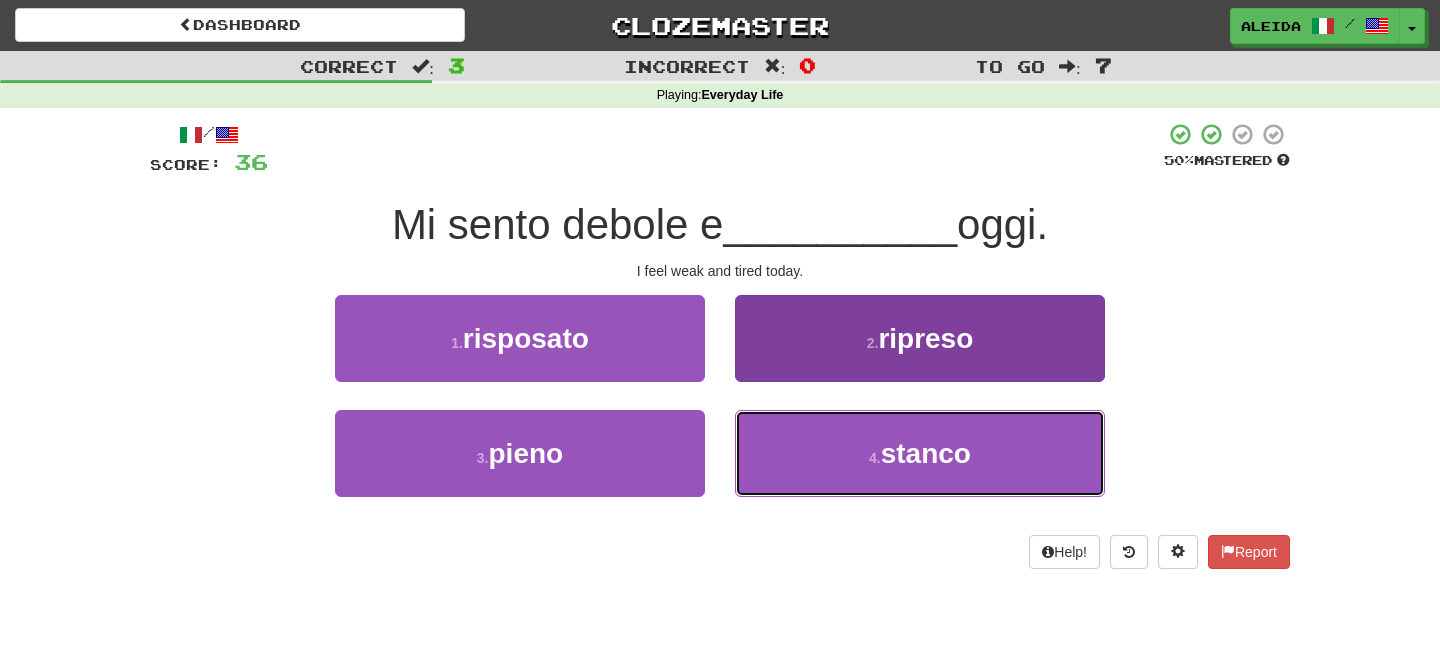 click on "4 .  stanco" at bounding box center [920, 453] 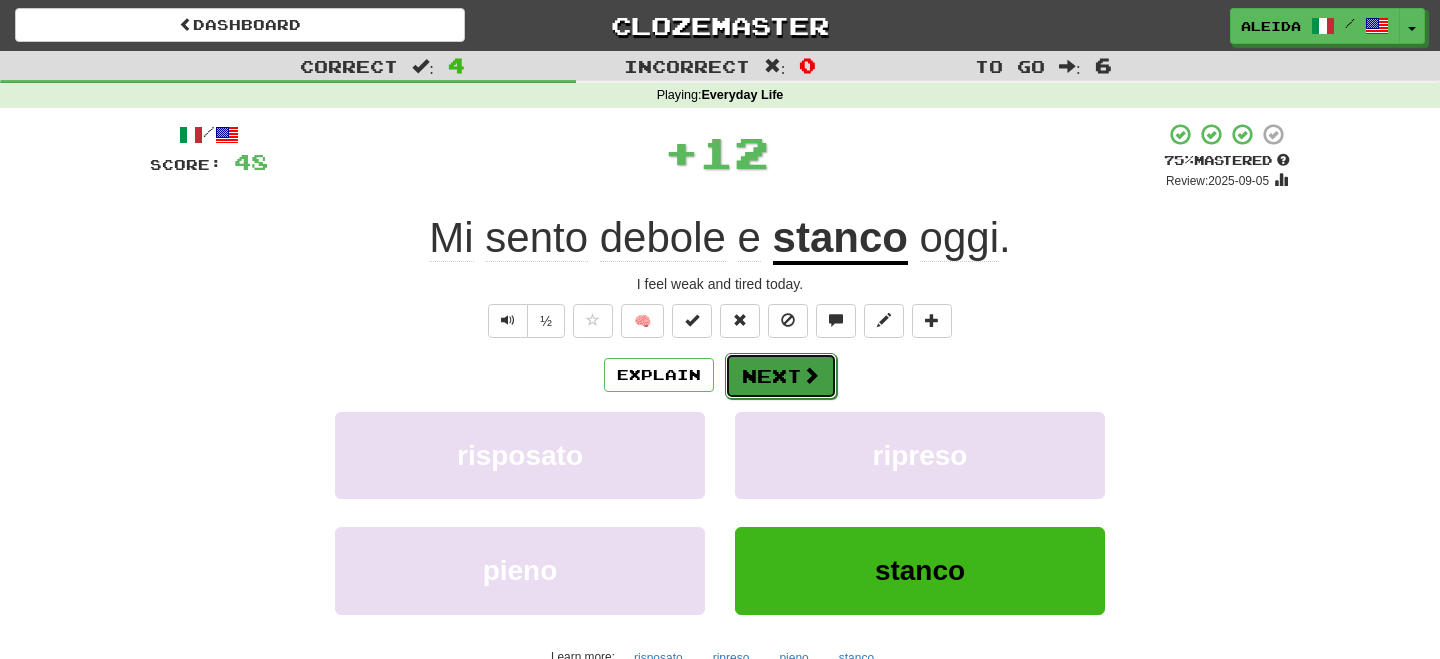 click on "Next" at bounding box center (781, 376) 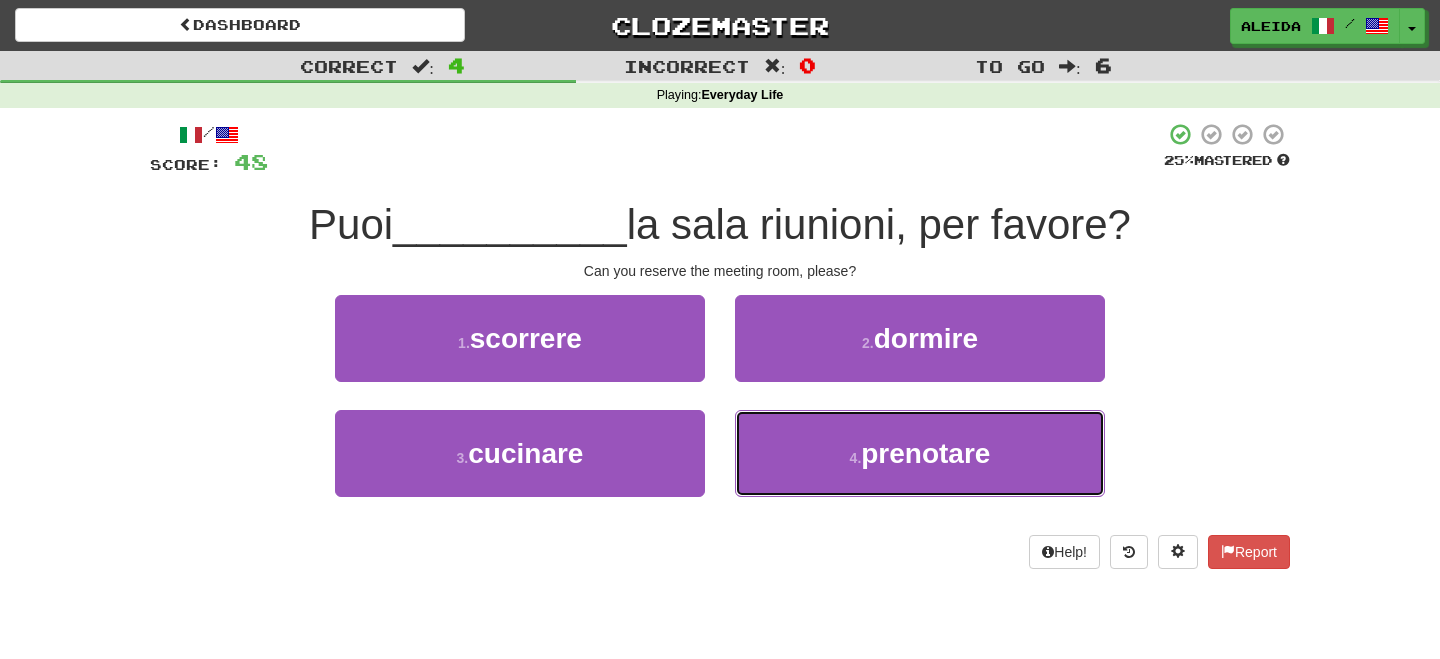 drag, startPoint x: 834, startPoint y: 476, endPoint x: 804, endPoint y: 411, distance: 71.5891 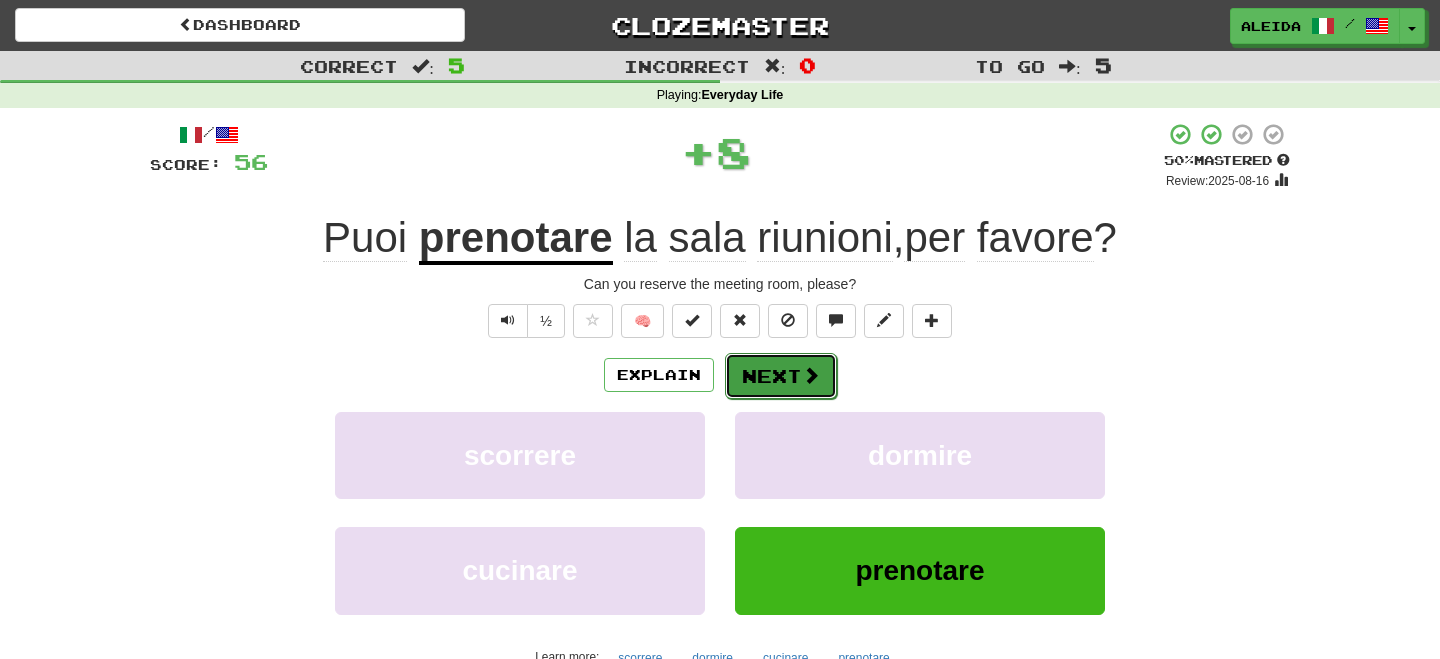 click on "Next" at bounding box center [781, 376] 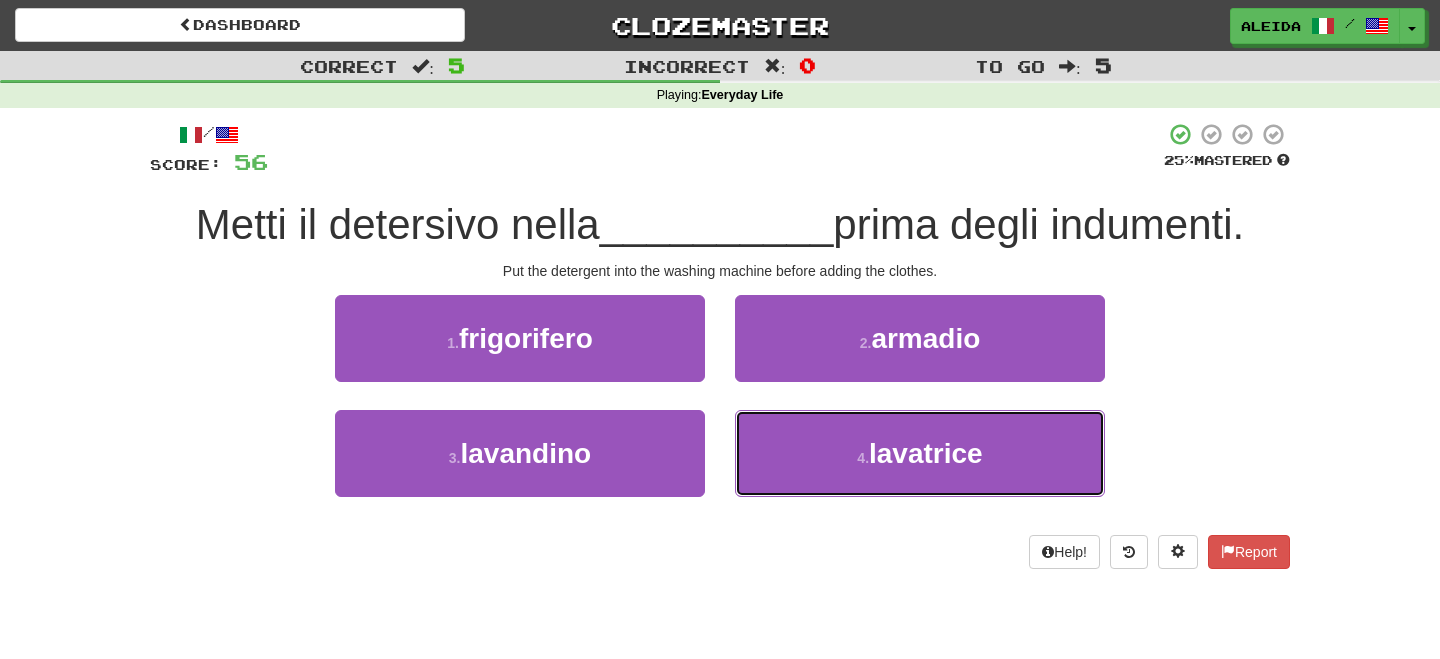 click on "4 .  lavatrice" at bounding box center [920, 453] 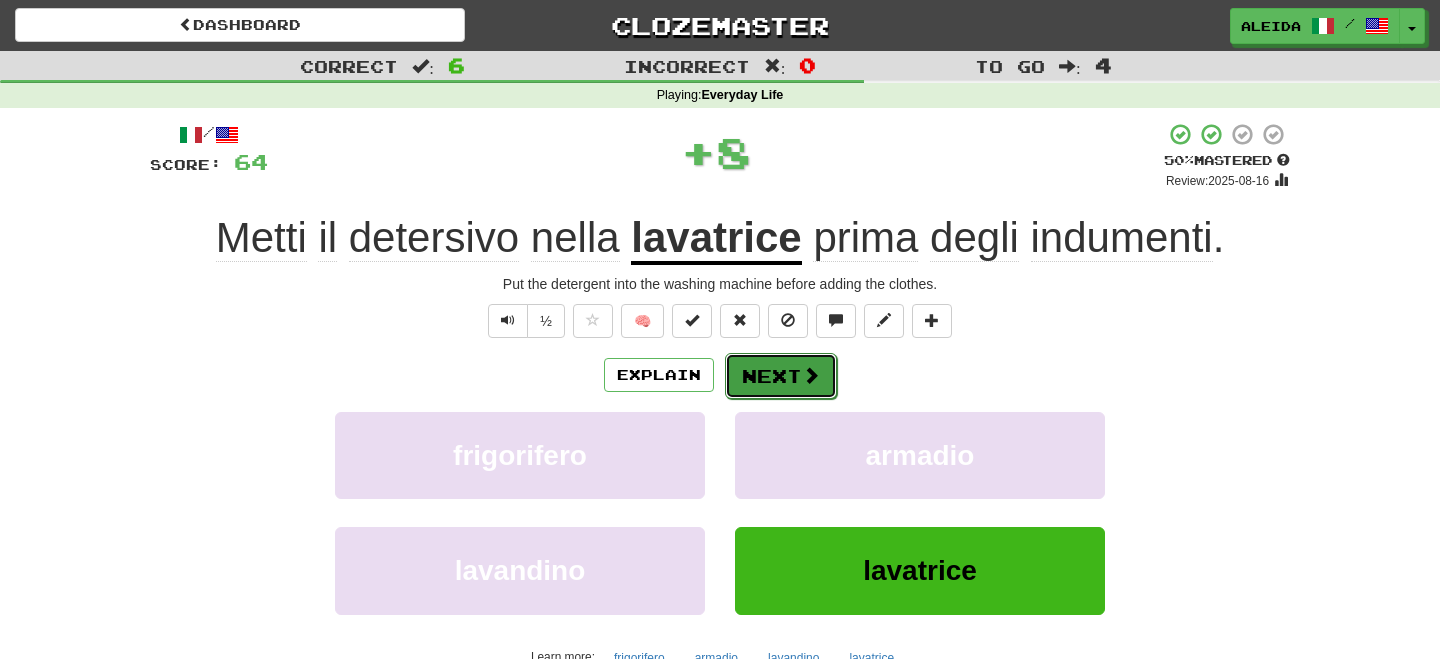 click on "Next" at bounding box center [781, 376] 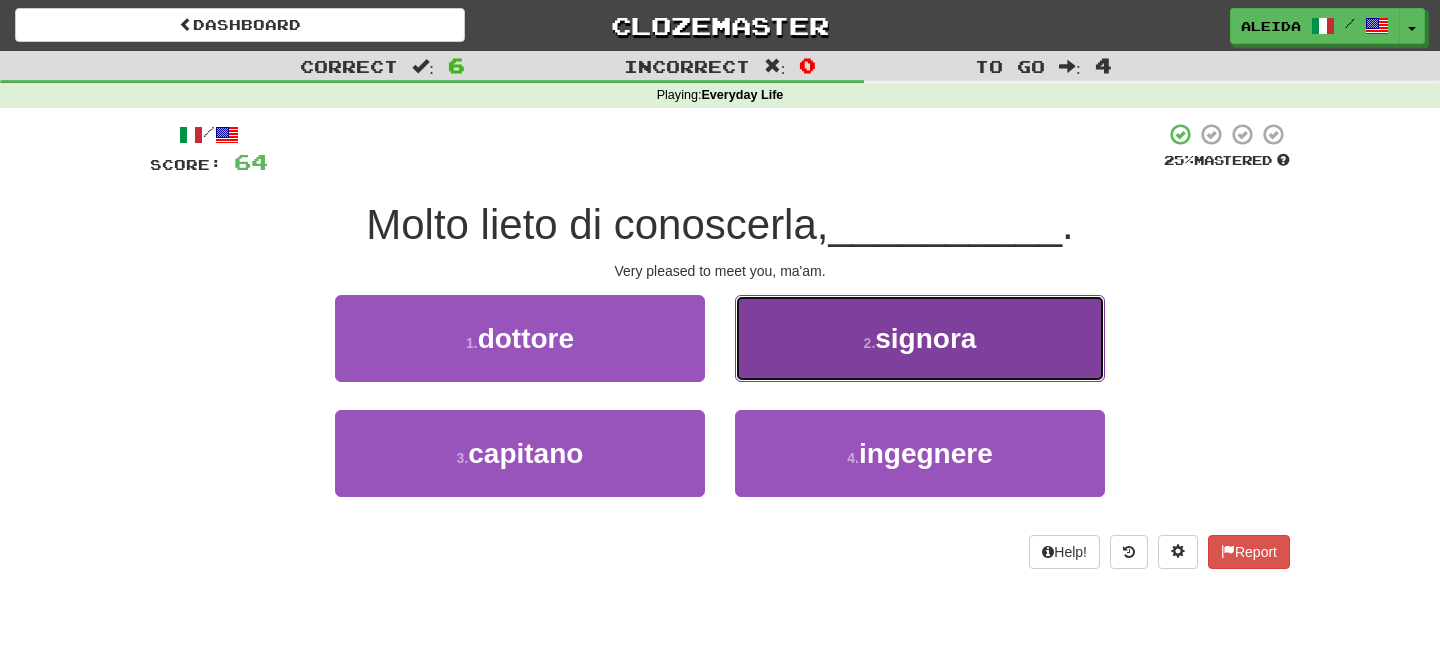 click on "2 .  signora" at bounding box center [920, 338] 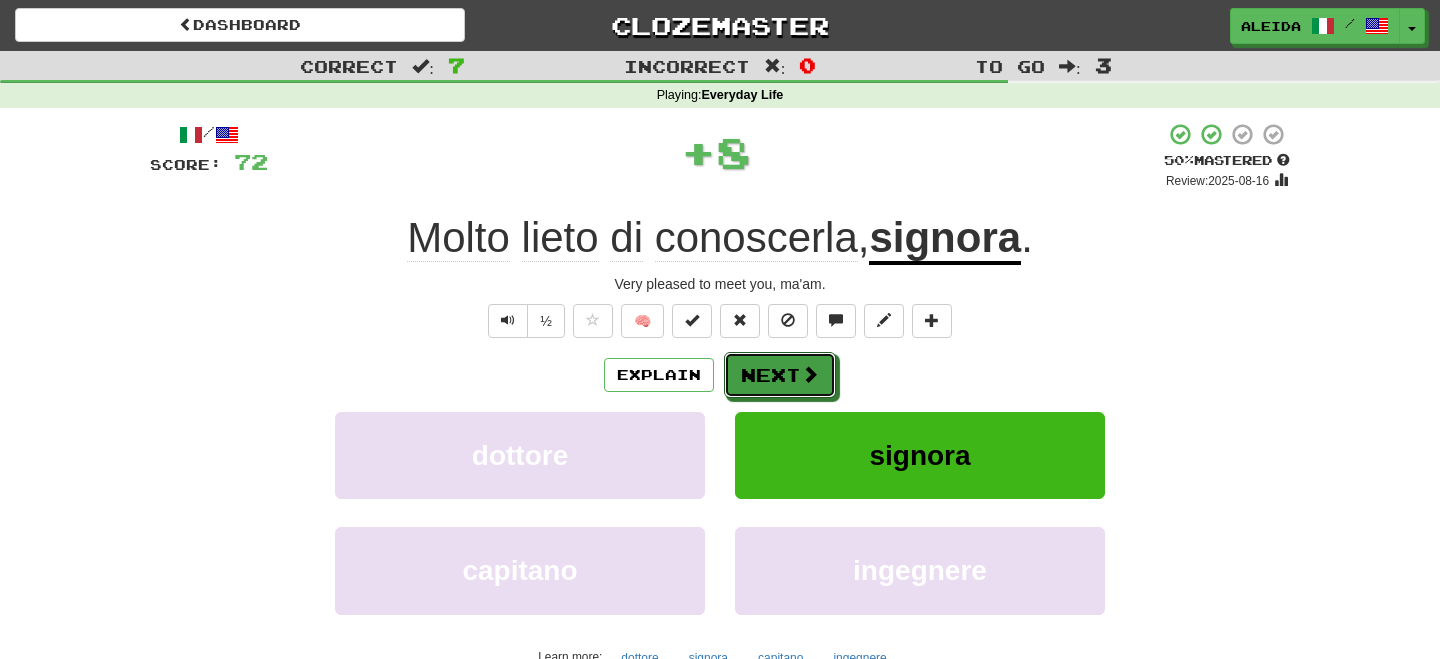 click on "Next" at bounding box center [780, 375] 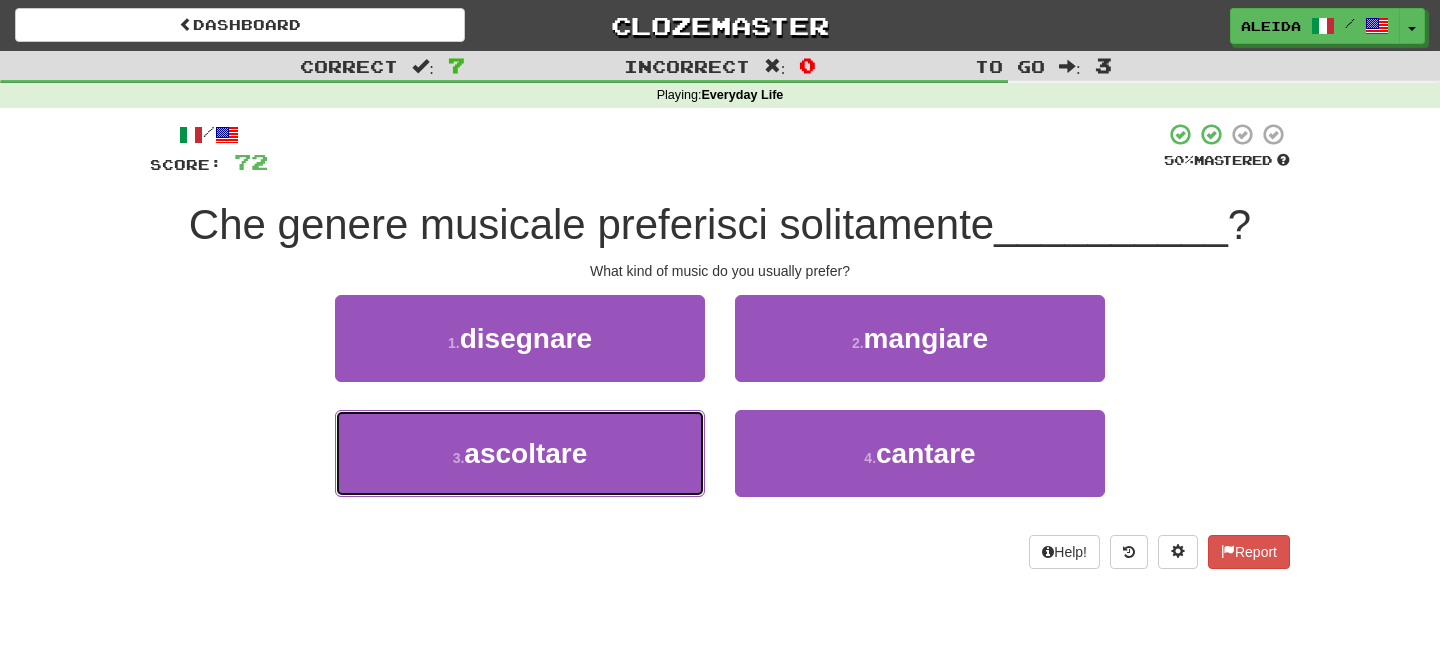 drag, startPoint x: 577, startPoint y: 462, endPoint x: 650, endPoint y: 399, distance: 96.42614 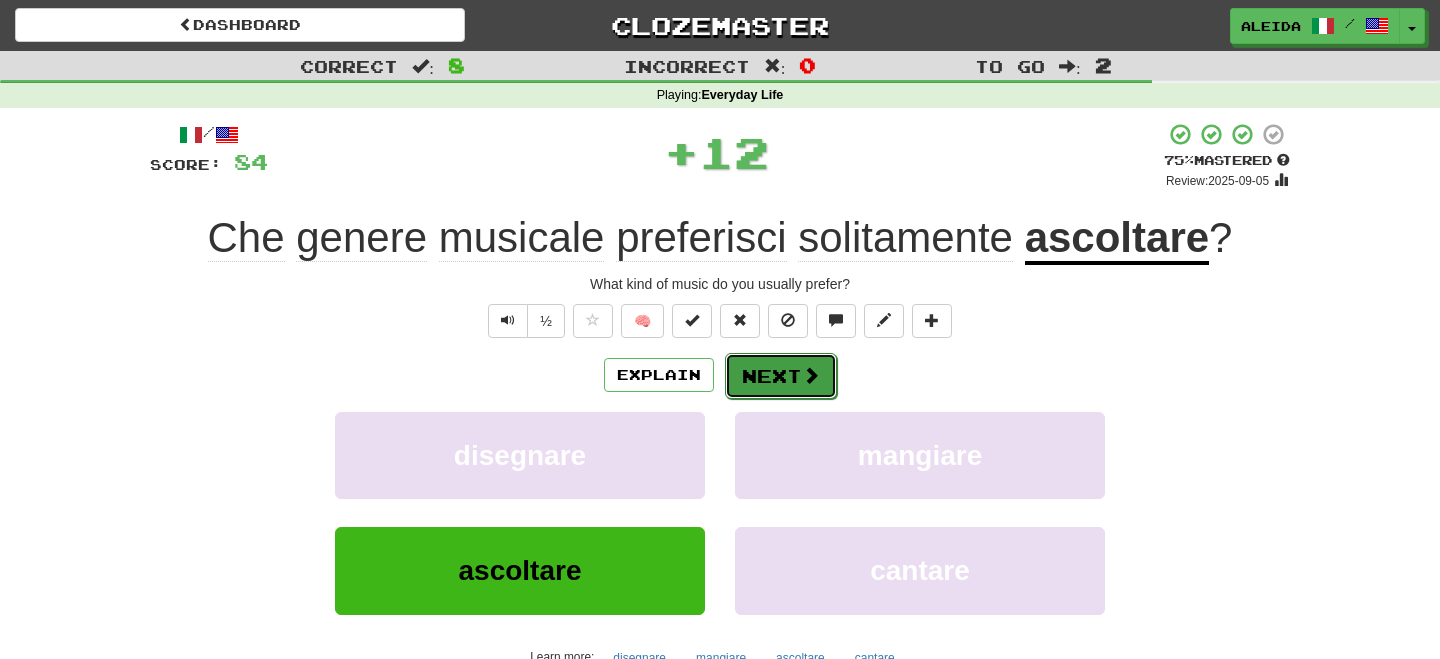 click on "Next" at bounding box center [781, 376] 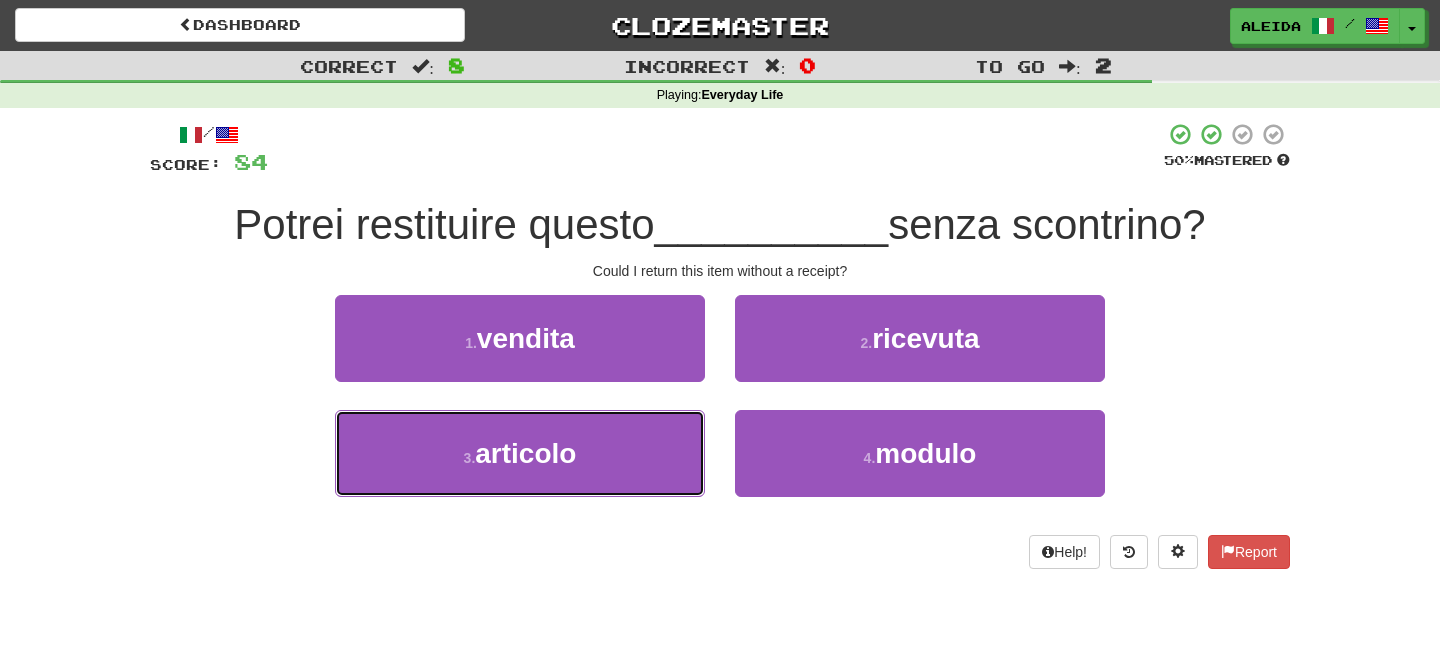 drag, startPoint x: 622, startPoint y: 465, endPoint x: 690, endPoint y: 401, distance: 93.38094 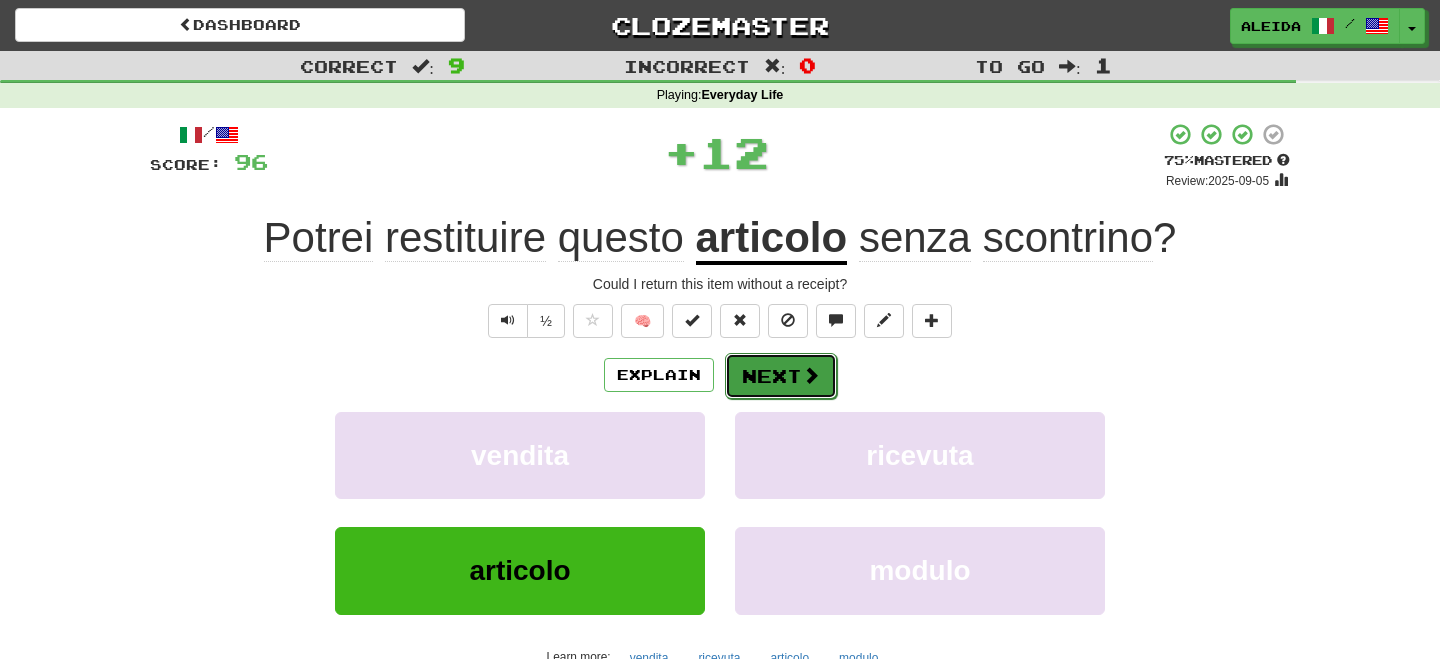 click on "Next" at bounding box center (781, 376) 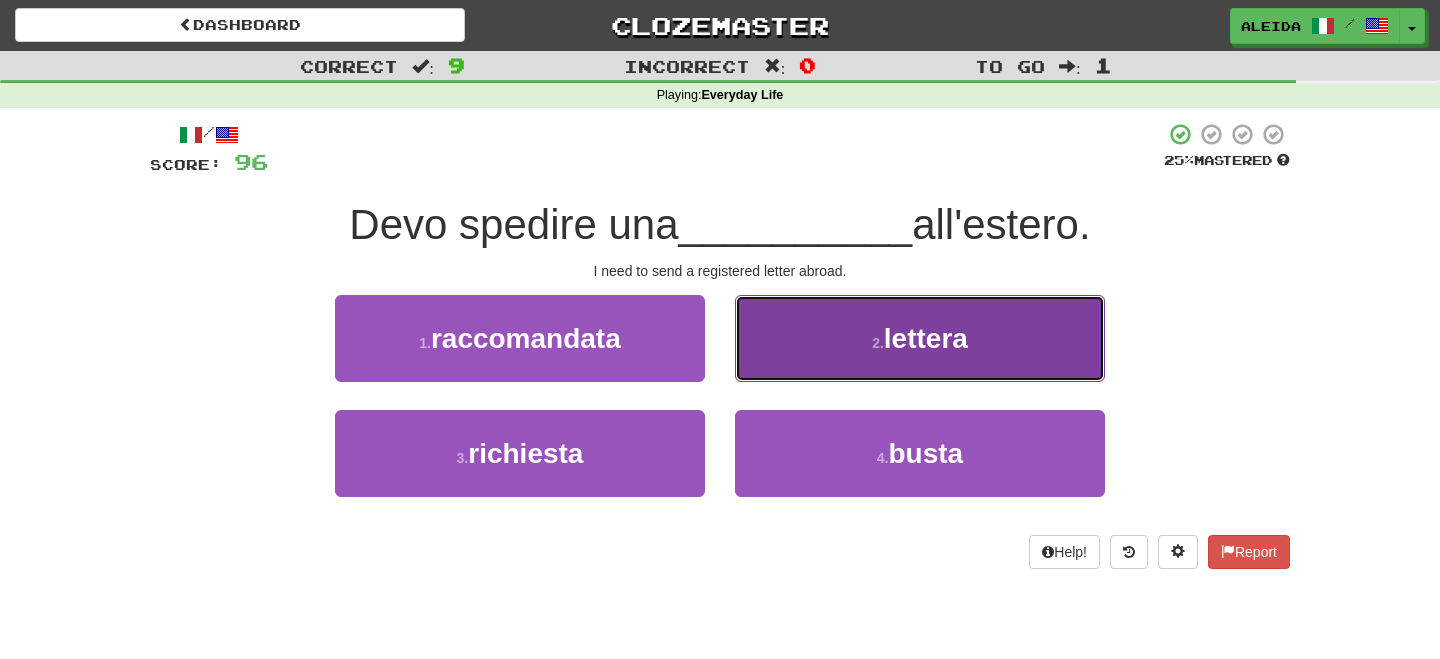 click on "2 .  lettera" at bounding box center (920, 338) 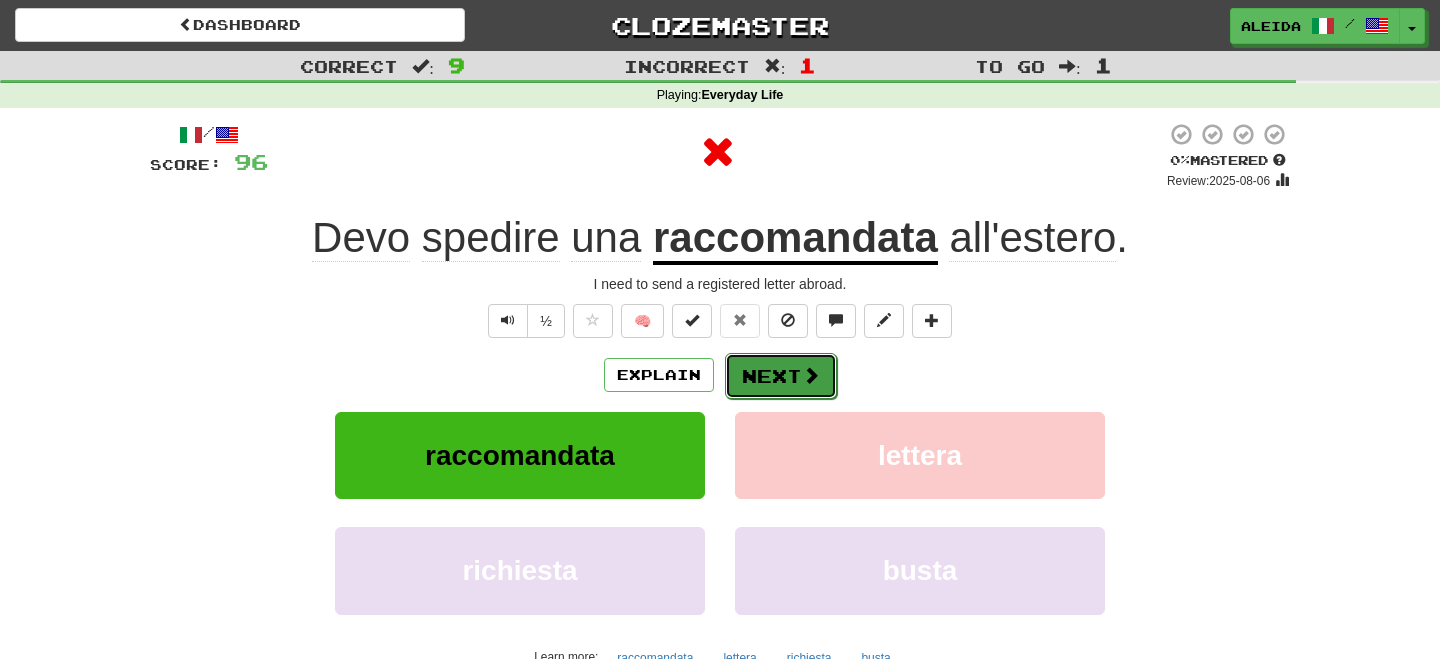 click on "Next" at bounding box center (781, 376) 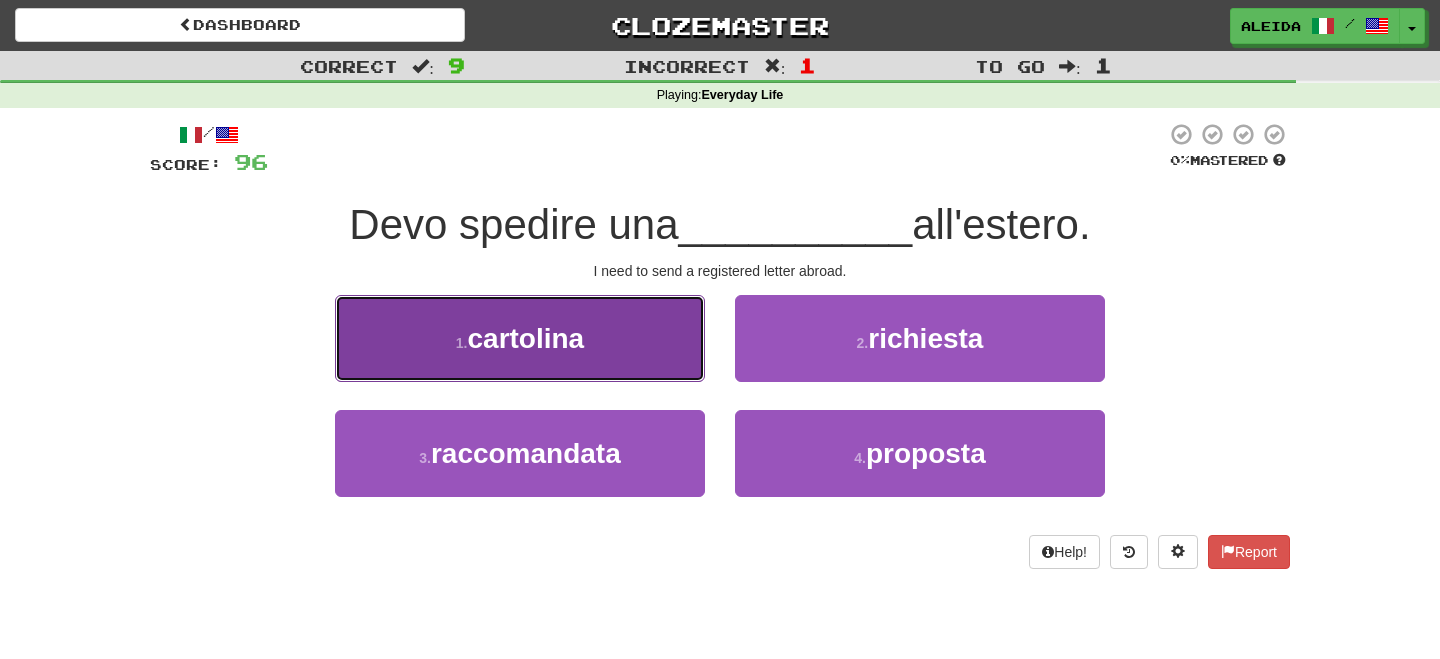 drag, startPoint x: 491, startPoint y: 350, endPoint x: 527, endPoint y: 354, distance: 36.221542 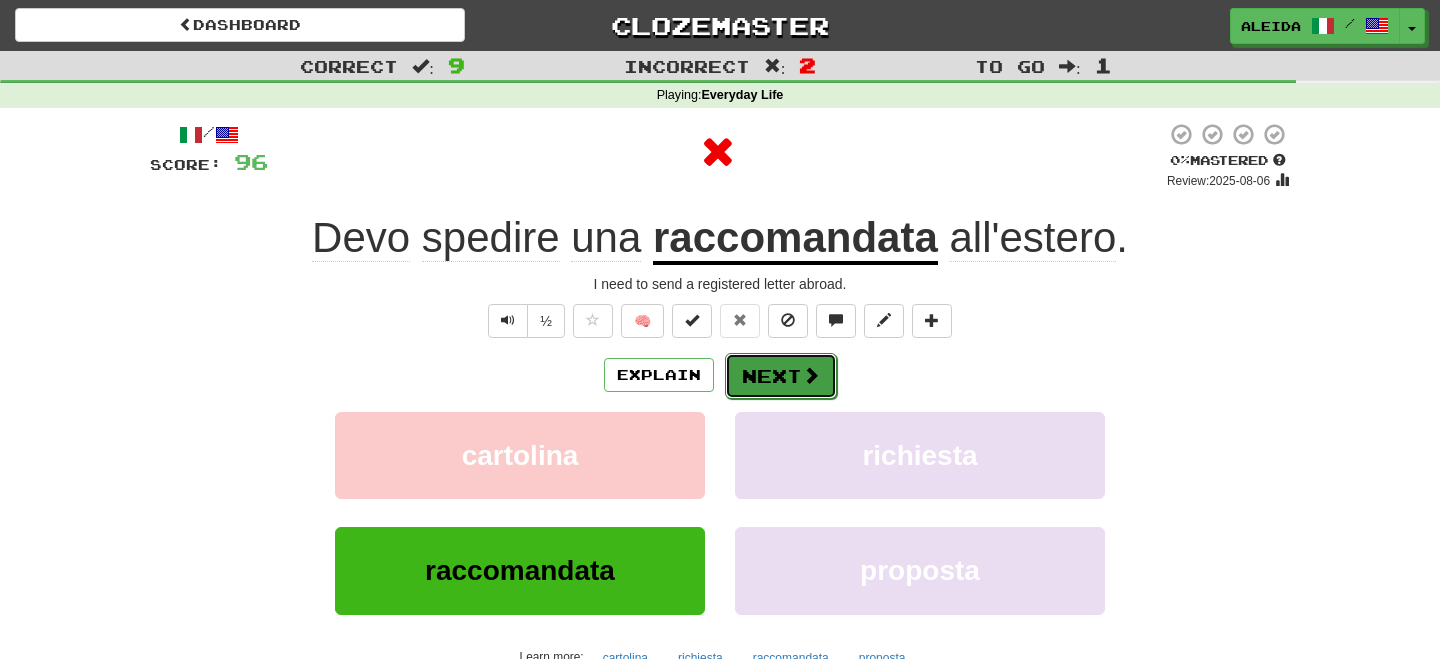 click on "Next" at bounding box center [781, 376] 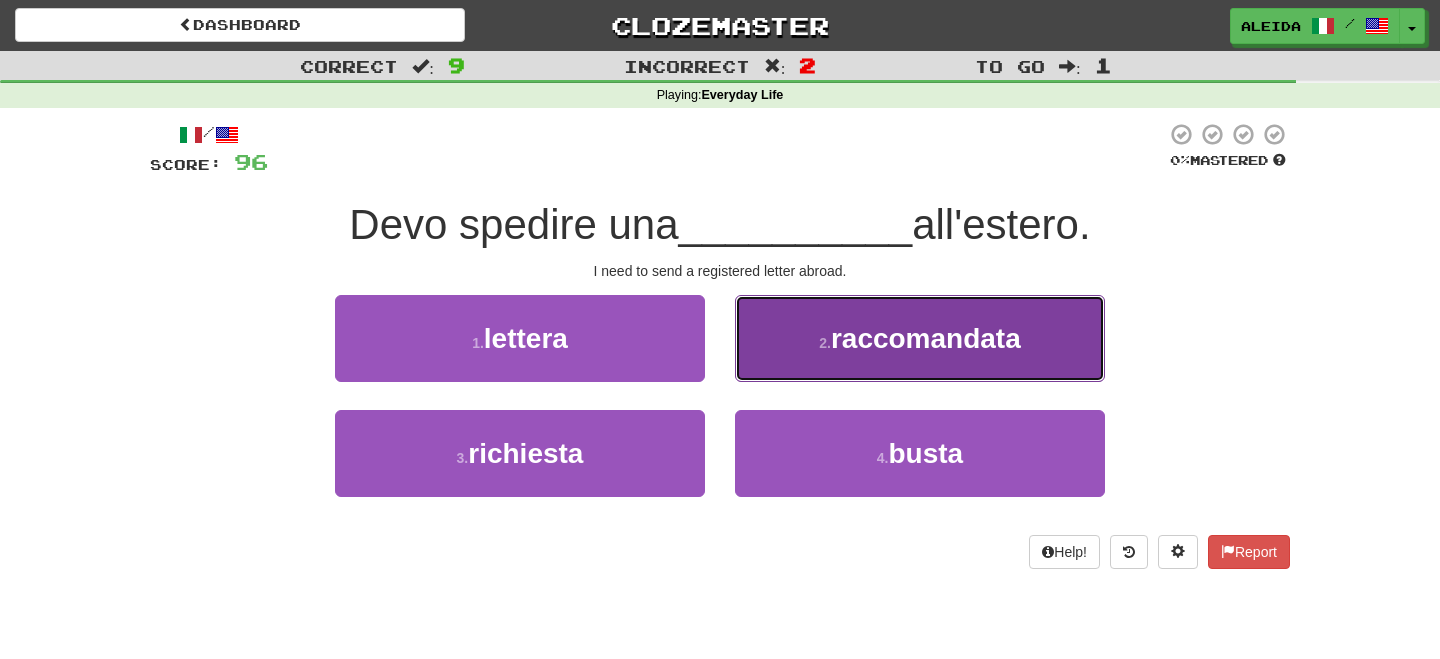 click on "2 .  raccomandata" at bounding box center (920, 338) 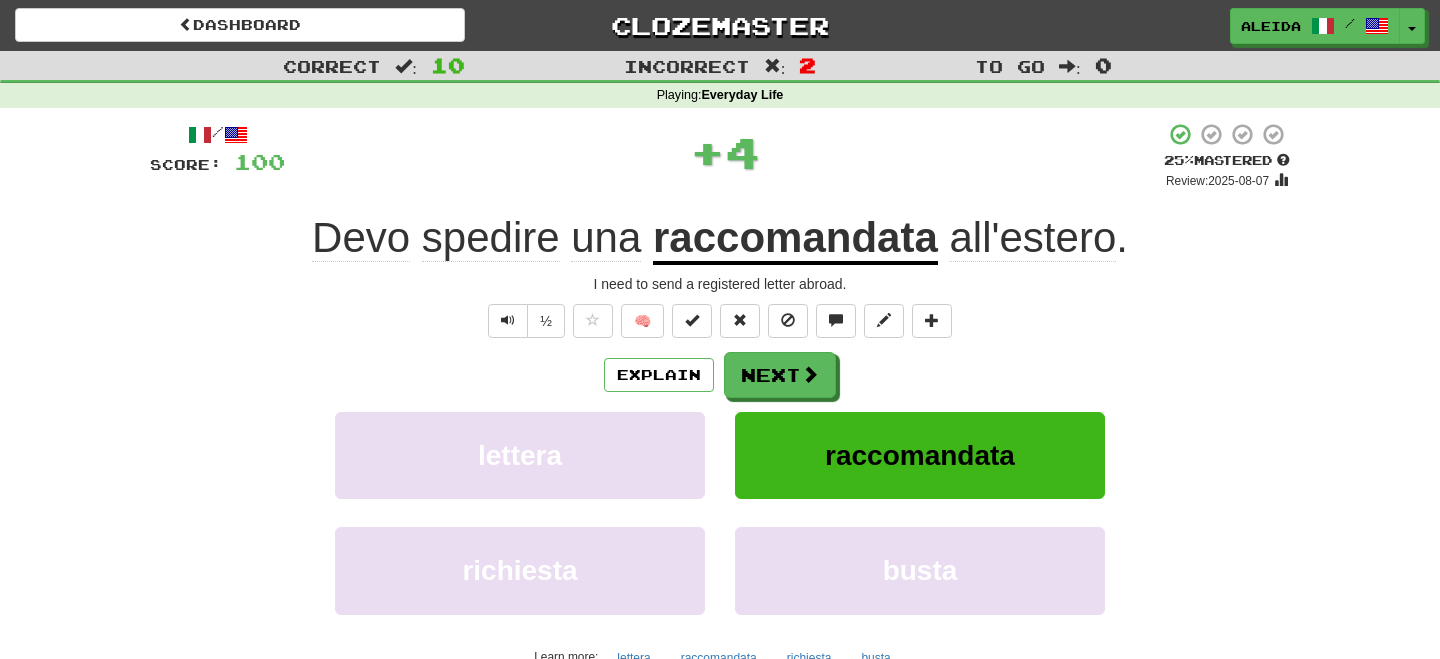 click on "Next" at bounding box center (780, 375) 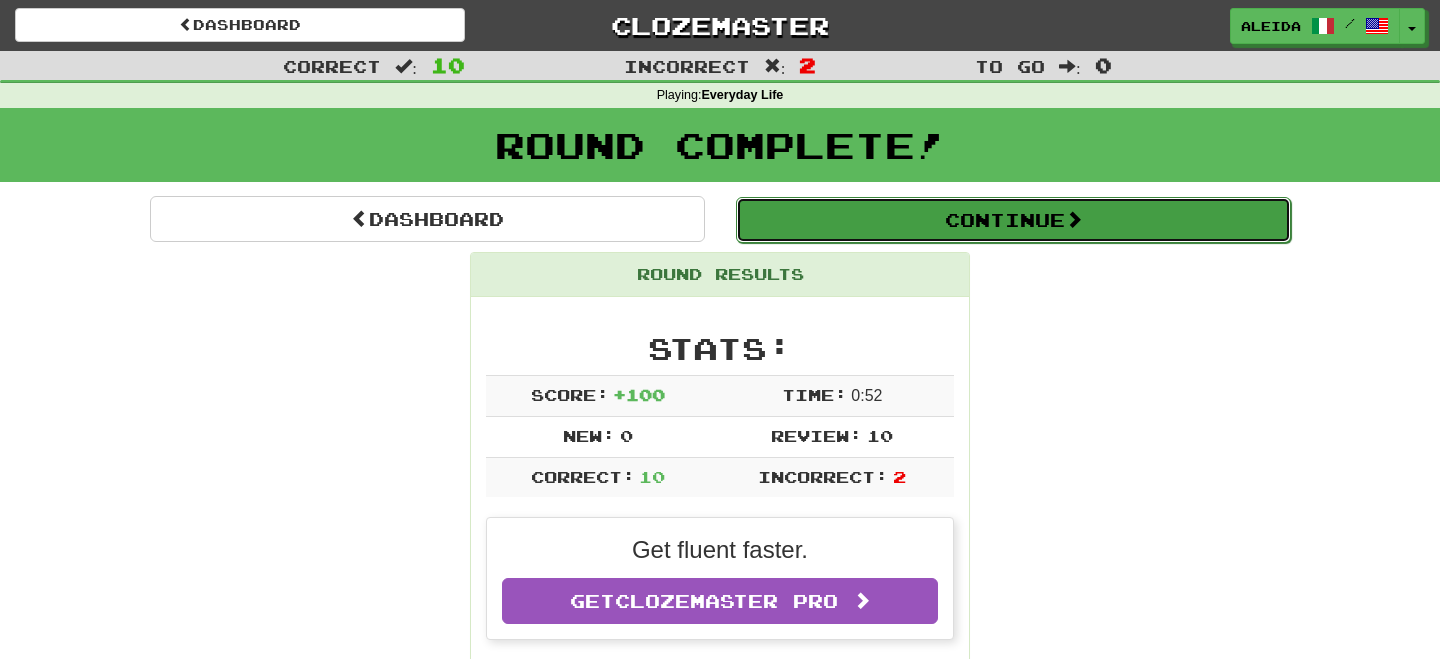 click on "Continue" at bounding box center [1013, 220] 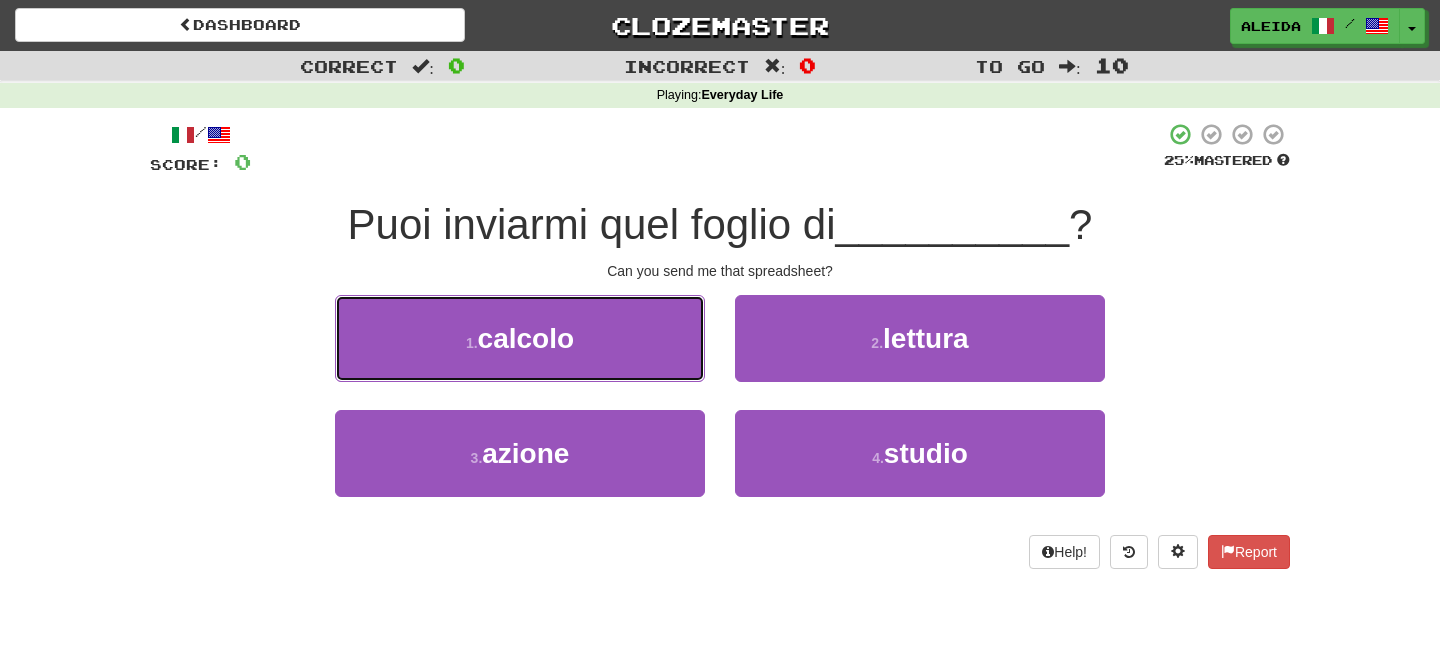drag, startPoint x: 528, startPoint y: 350, endPoint x: 686, endPoint y: 350, distance: 158 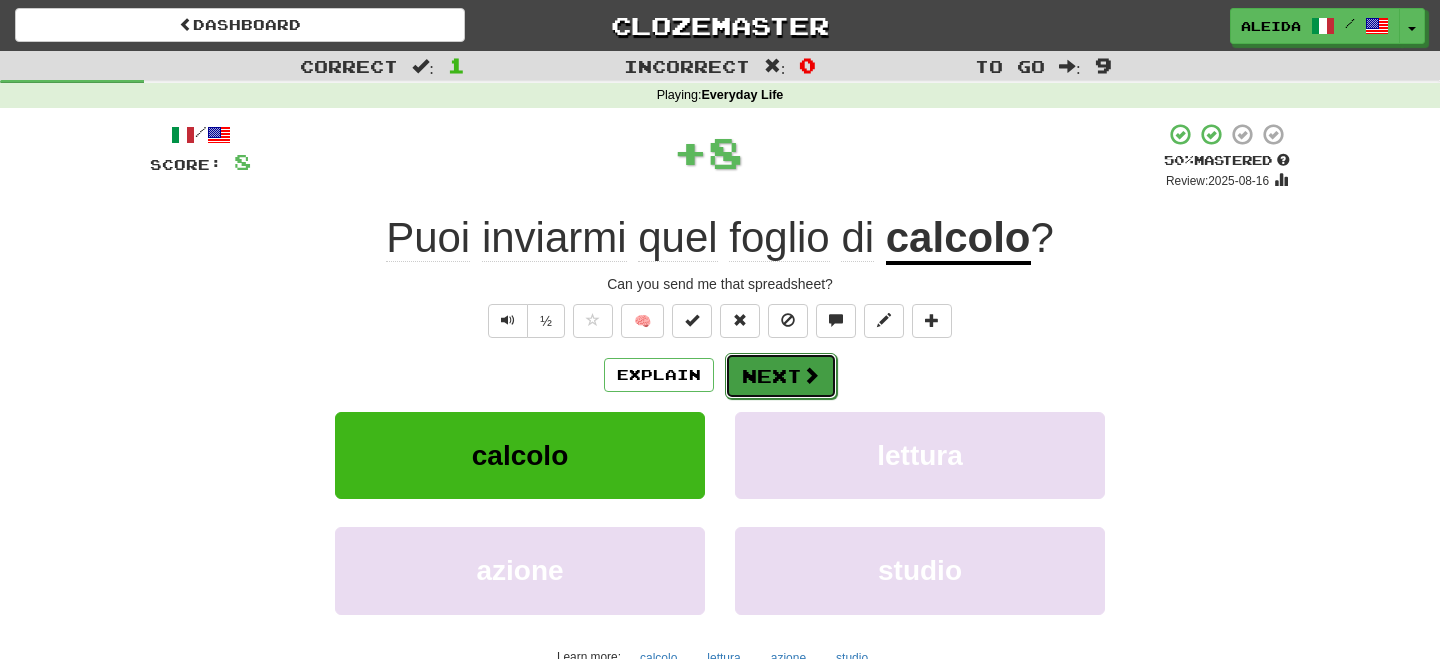 click on "Next" at bounding box center [781, 376] 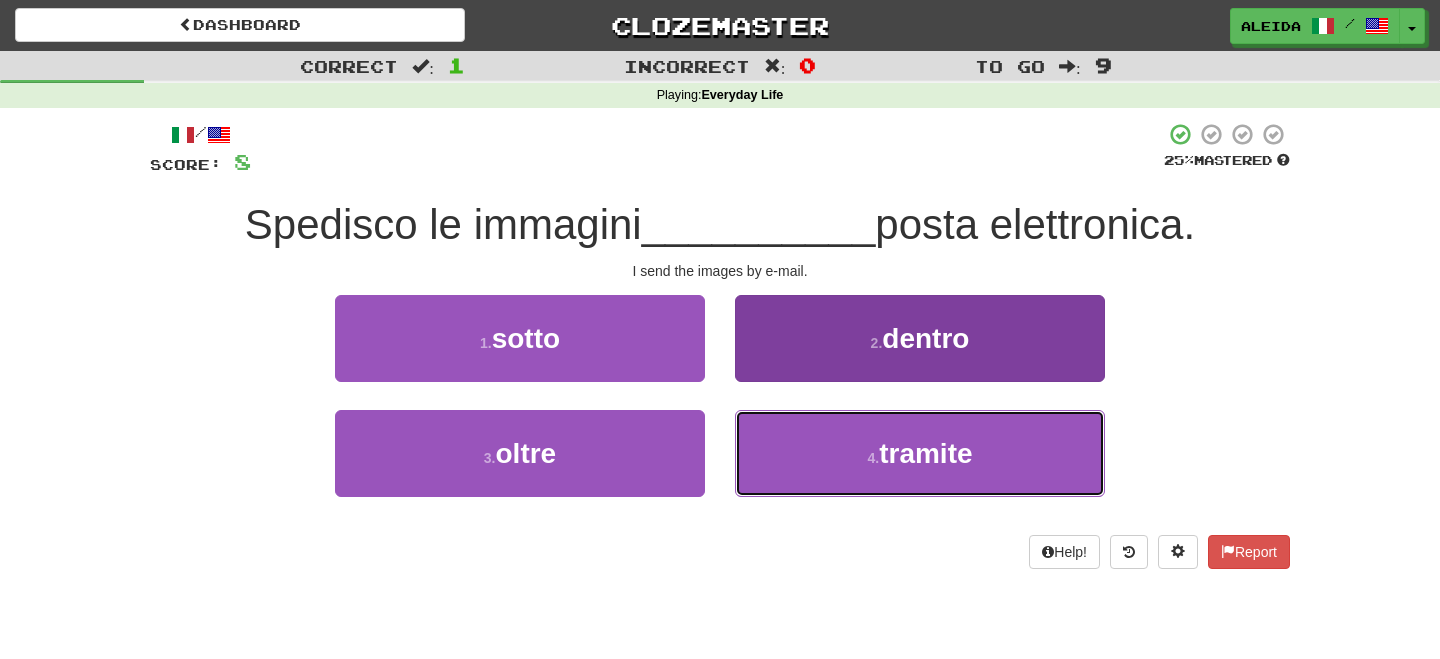 click on "4 .  tramite" at bounding box center [920, 453] 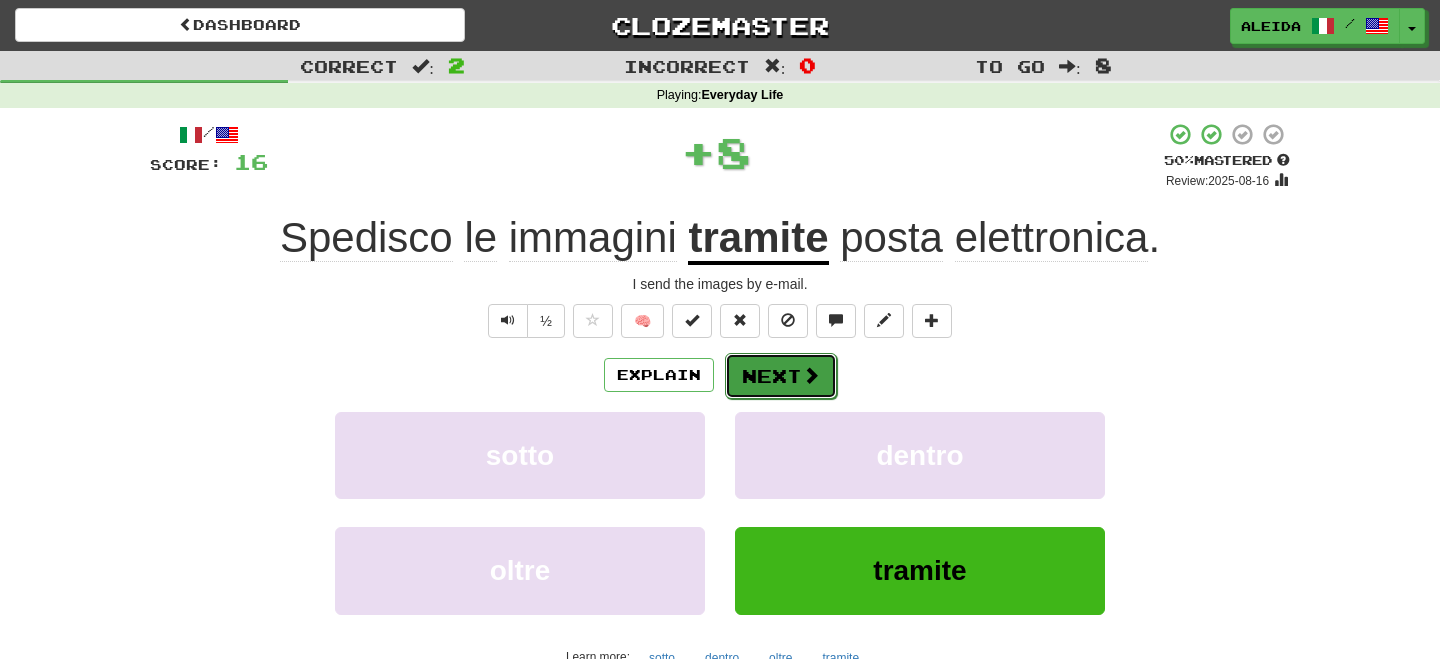 click on "Next" at bounding box center (781, 376) 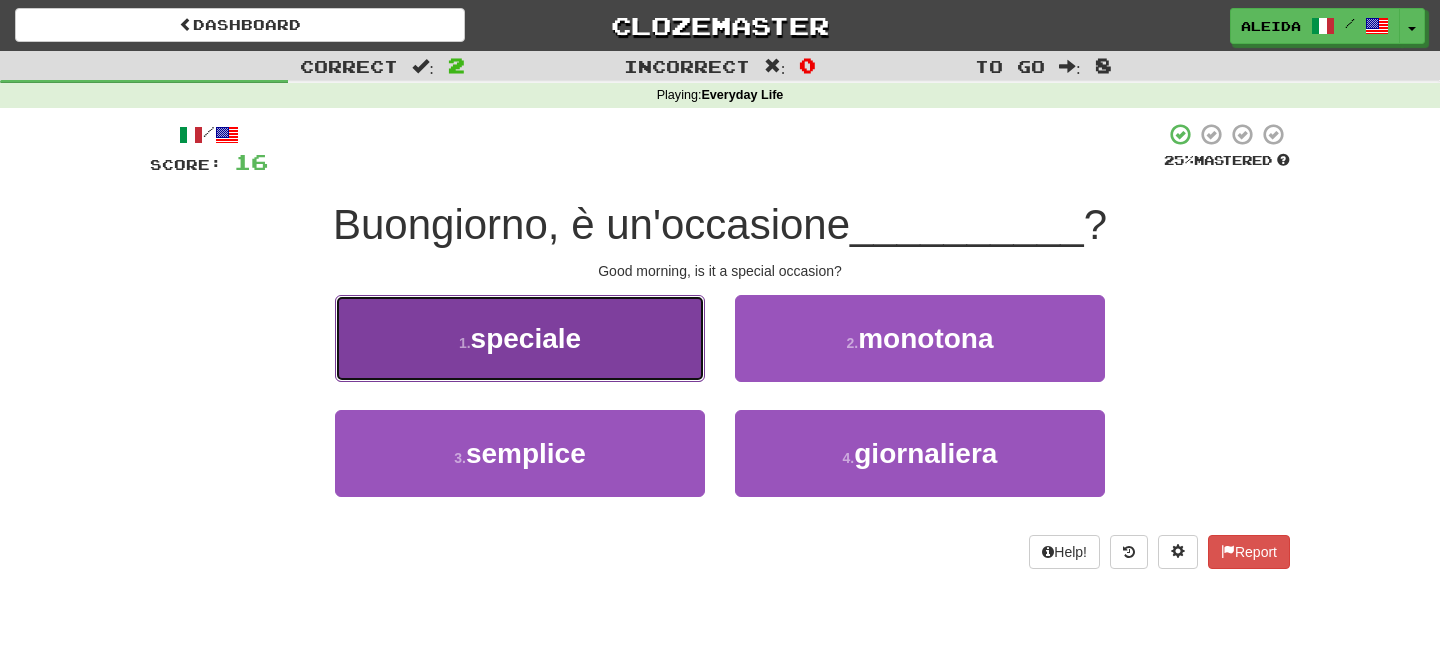 click on "1 .  speciale" at bounding box center [520, 338] 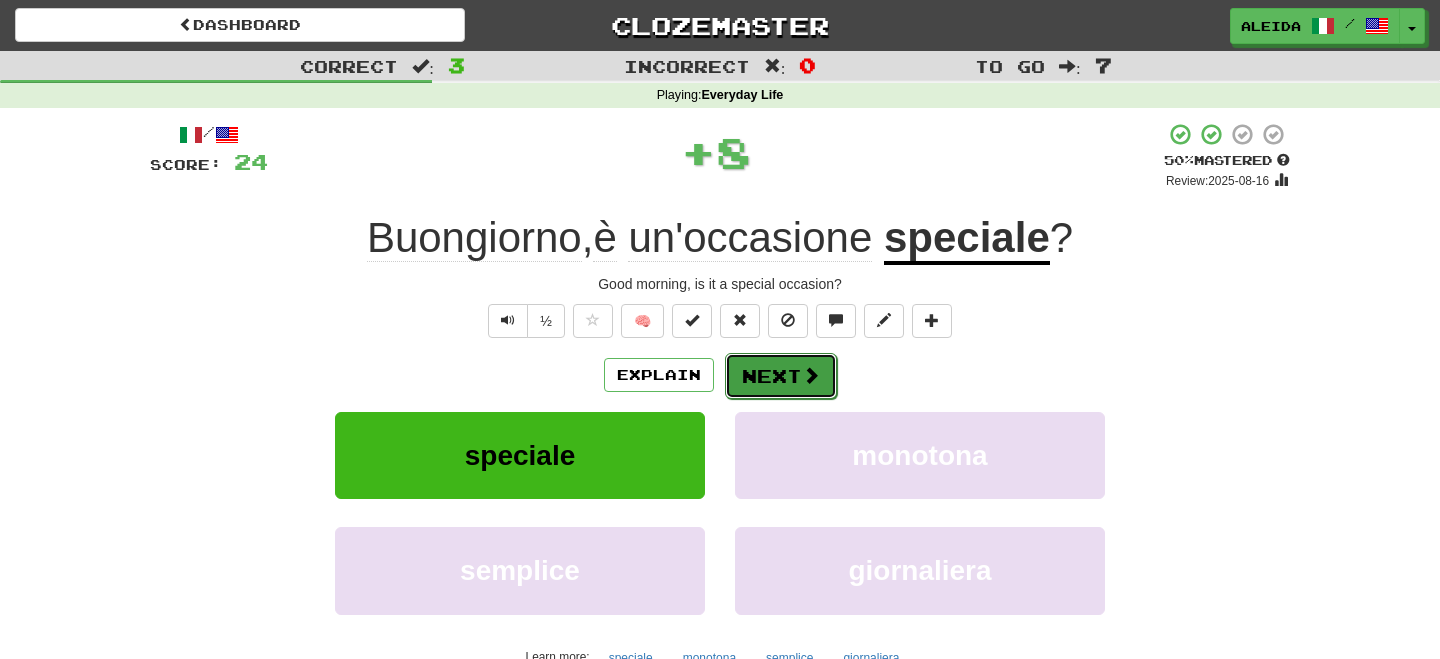click on "Next" at bounding box center [781, 376] 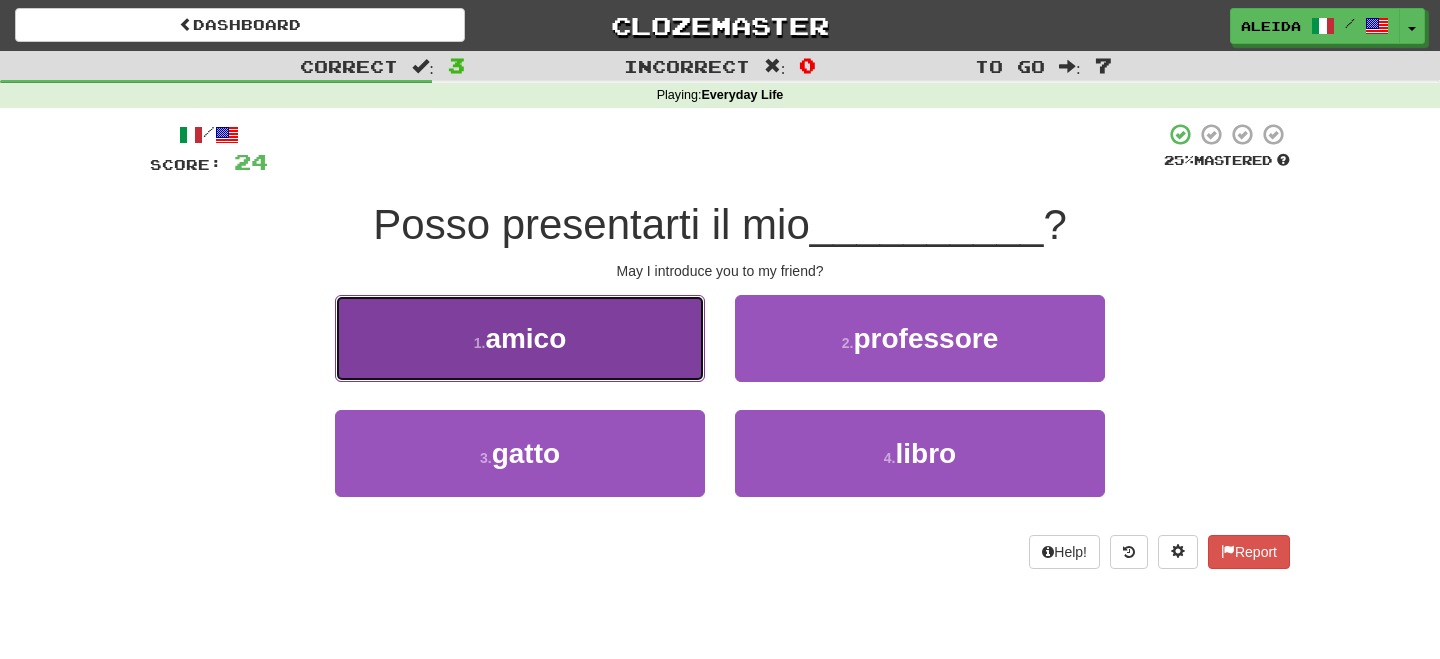 drag, startPoint x: 551, startPoint y: 356, endPoint x: 602, endPoint y: 367, distance: 52.17279 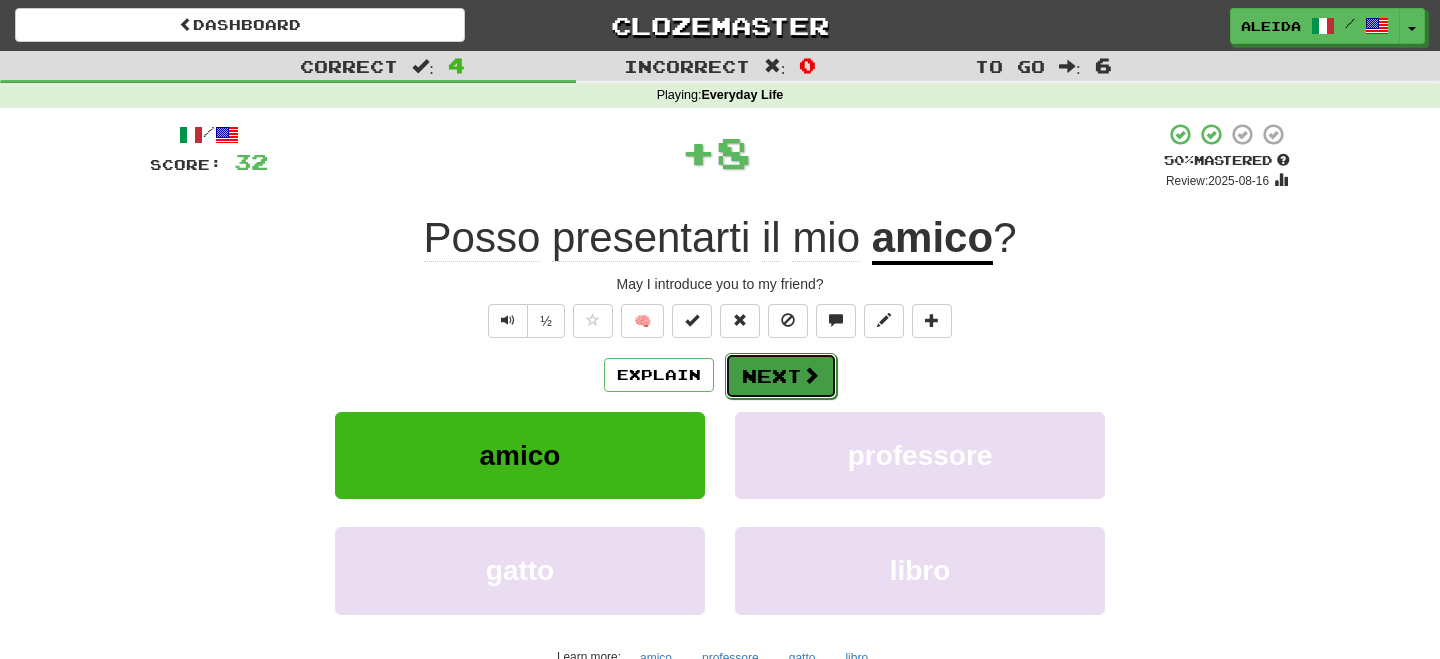 click on "Next" at bounding box center (781, 376) 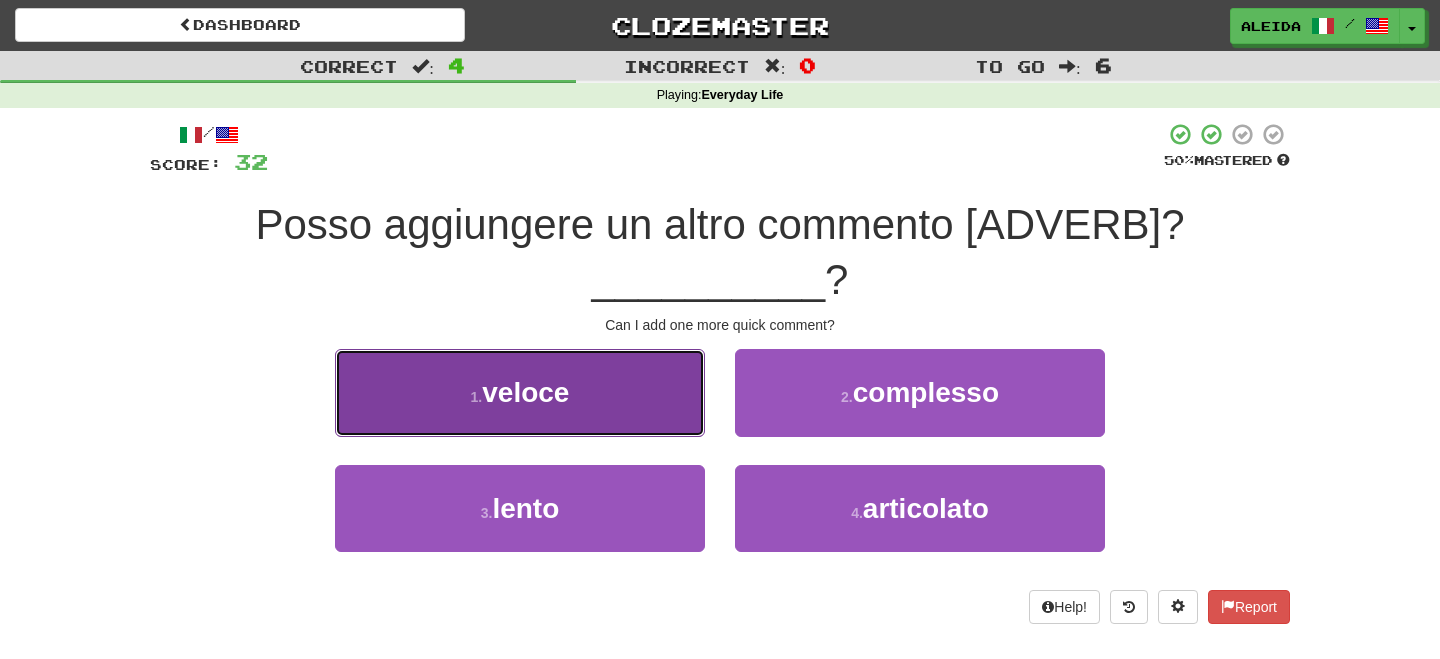 drag, startPoint x: 557, startPoint y: 356, endPoint x: 591, endPoint y: 362, distance: 34.525352 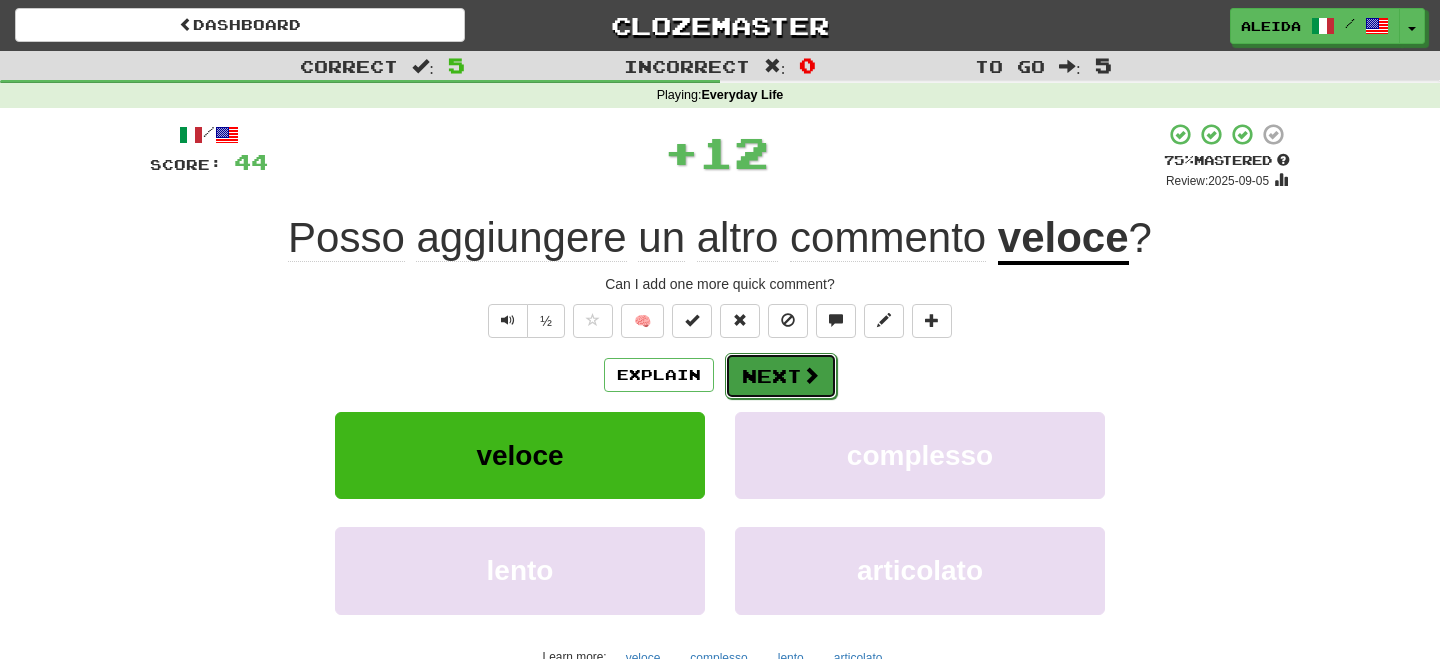 click on "Next" at bounding box center (781, 376) 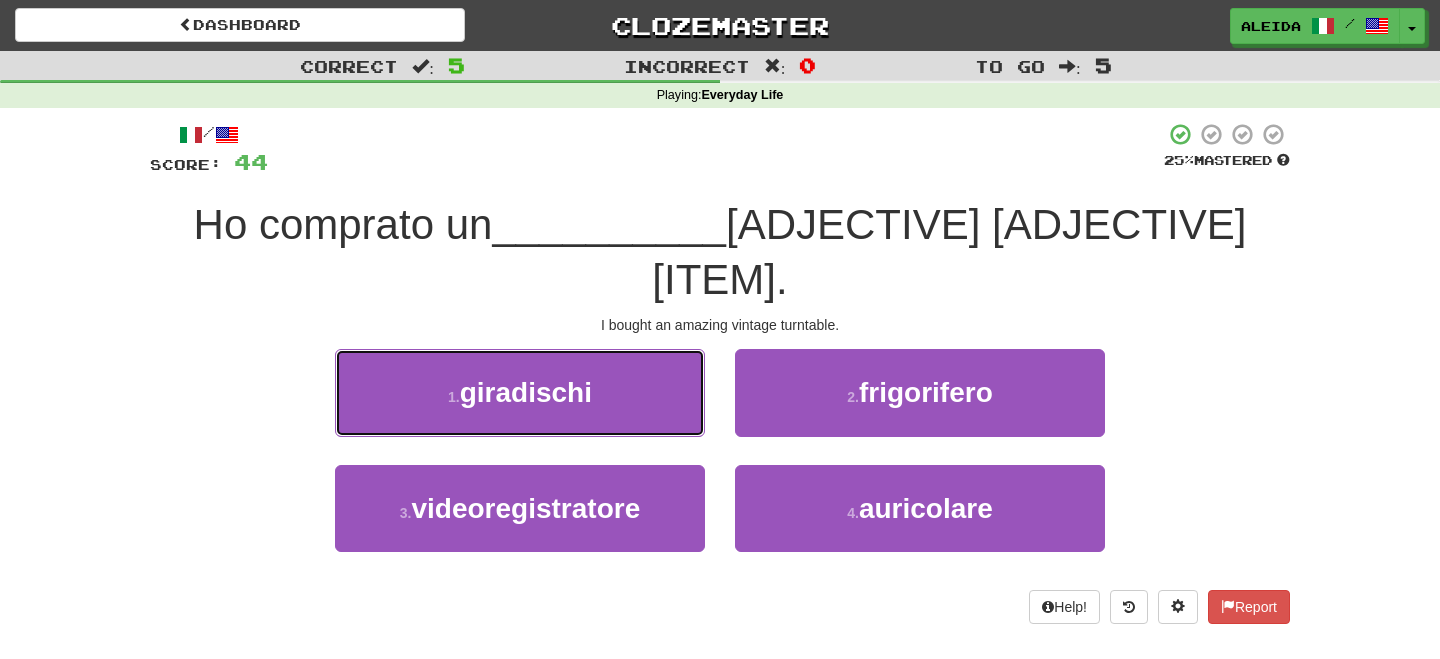drag, startPoint x: 509, startPoint y: 340, endPoint x: 528, endPoint y: 341, distance: 19.026299 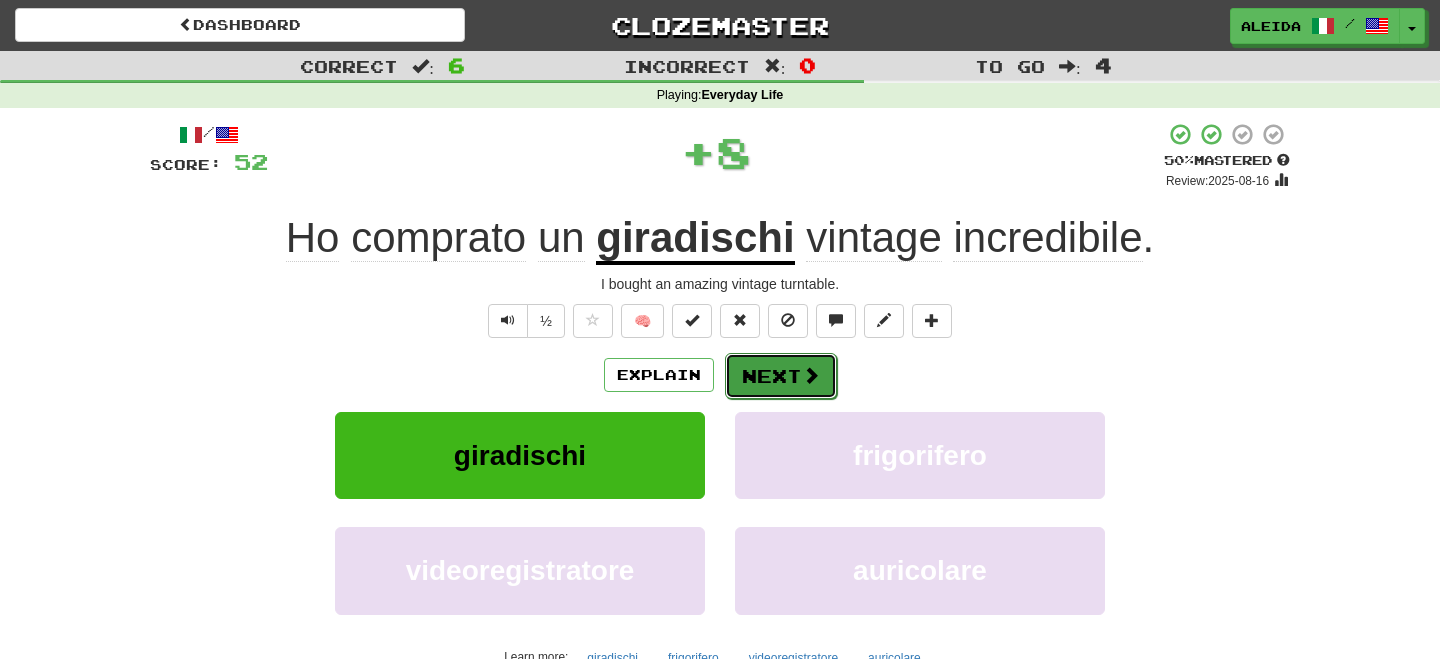 click on "Next" at bounding box center [781, 376] 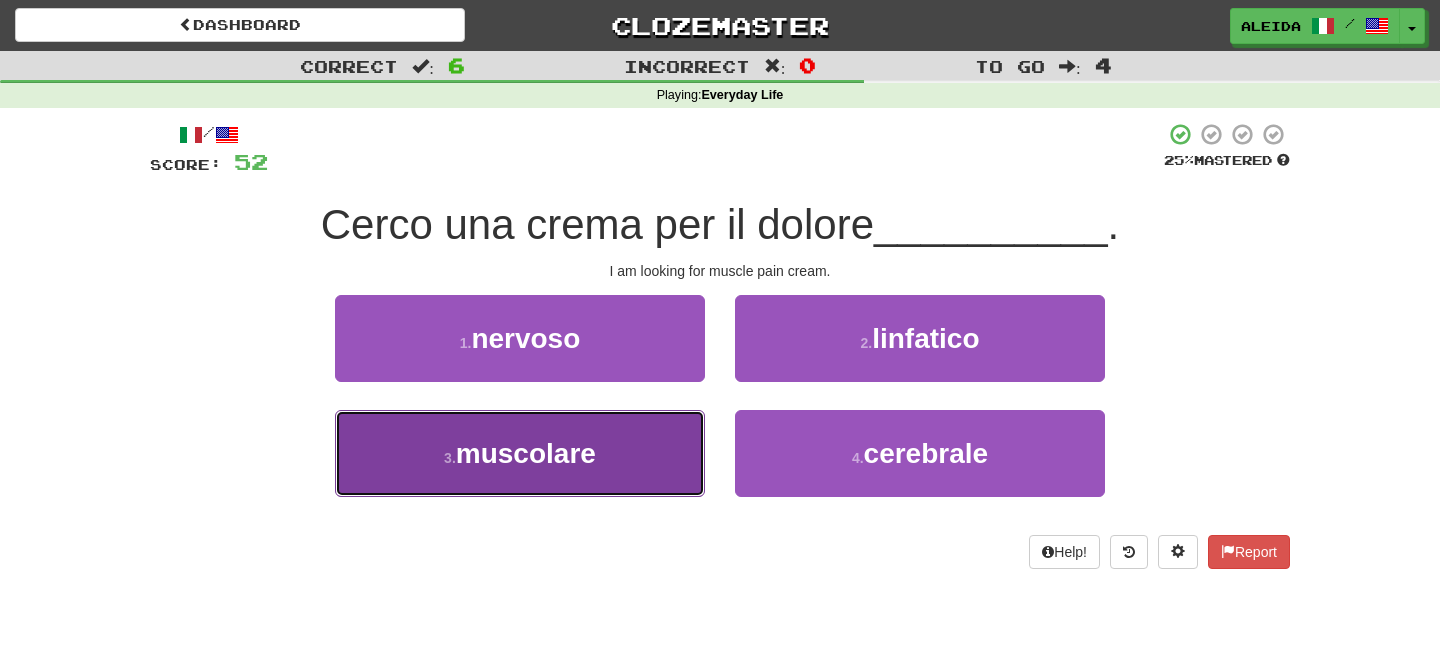 click on "3 .  muscolare" at bounding box center (520, 453) 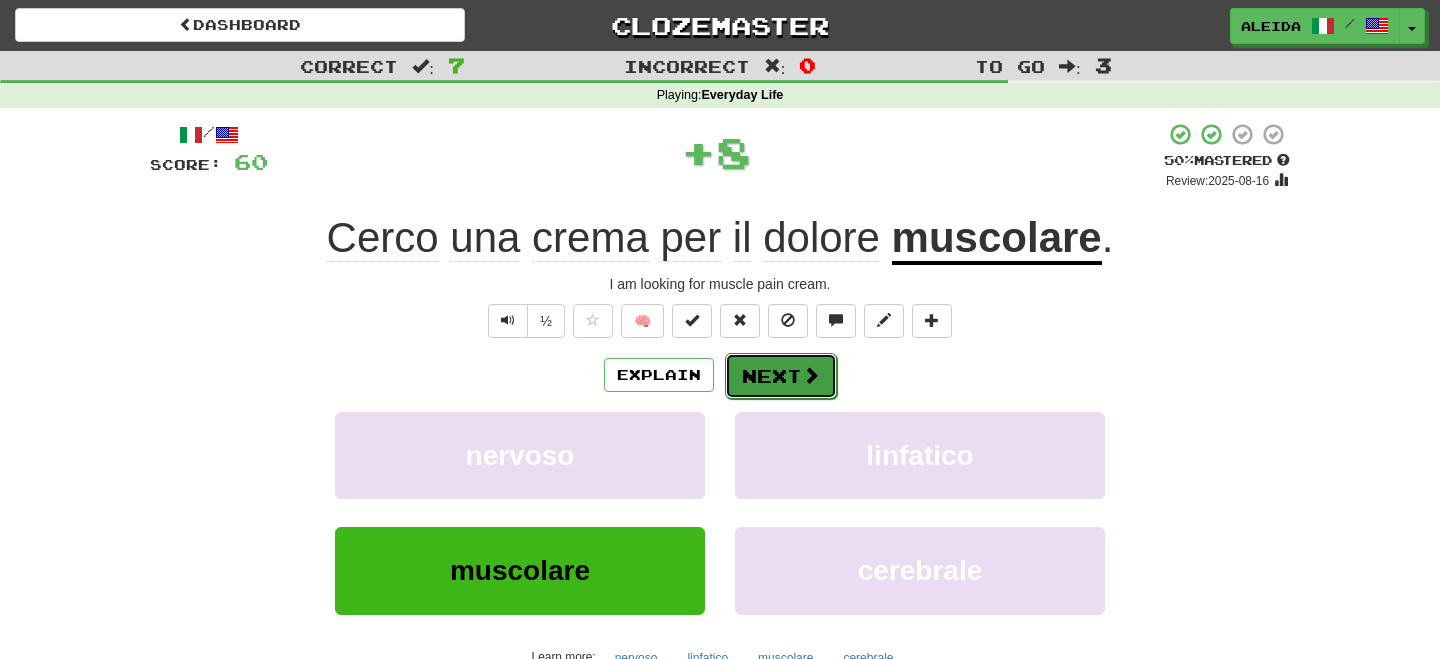 click on "Next" at bounding box center [781, 376] 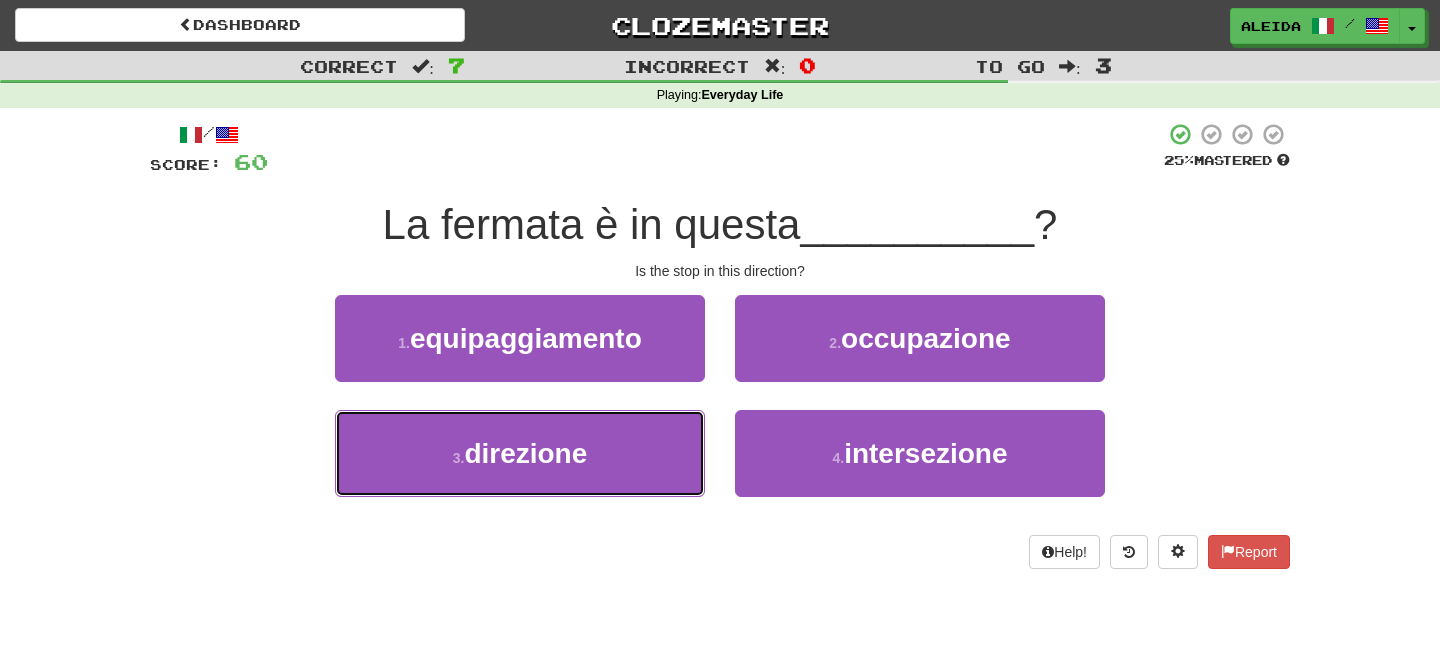 drag, startPoint x: 612, startPoint y: 455, endPoint x: 818, endPoint y: 402, distance: 212.70872 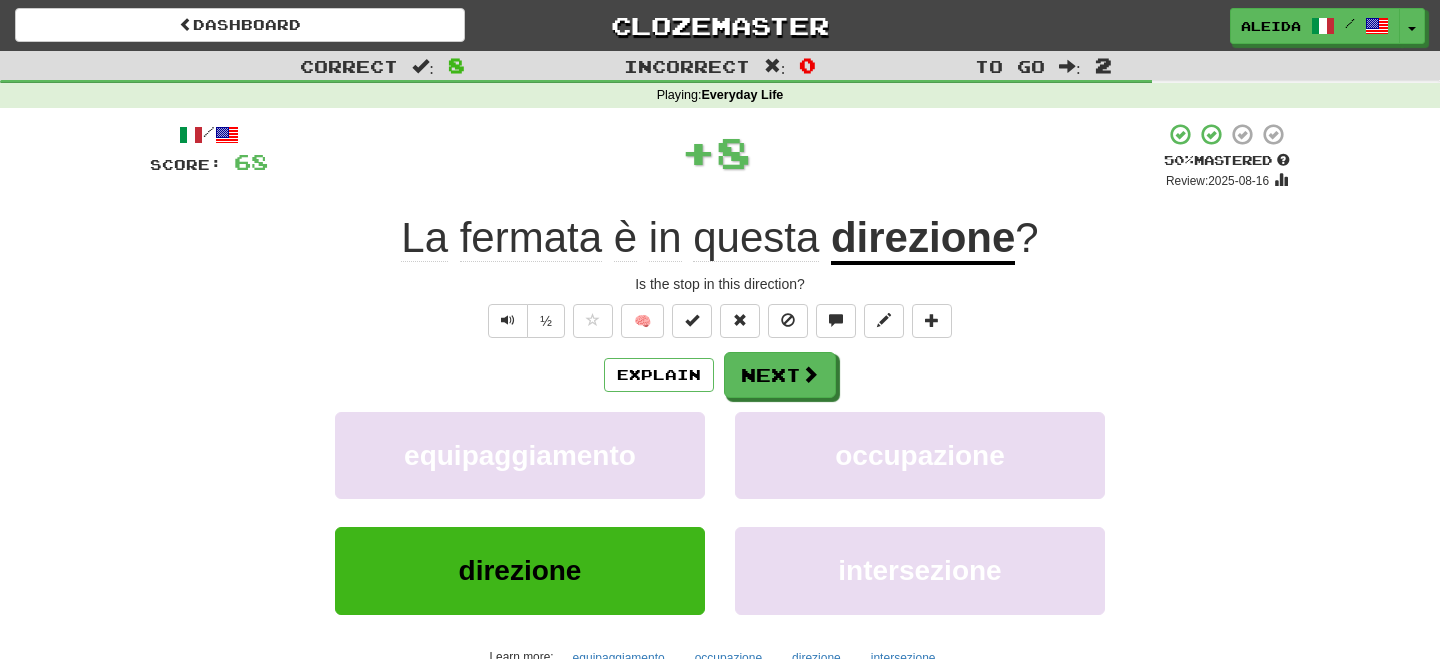 click on "Explain Next" at bounding box center [720, 375] 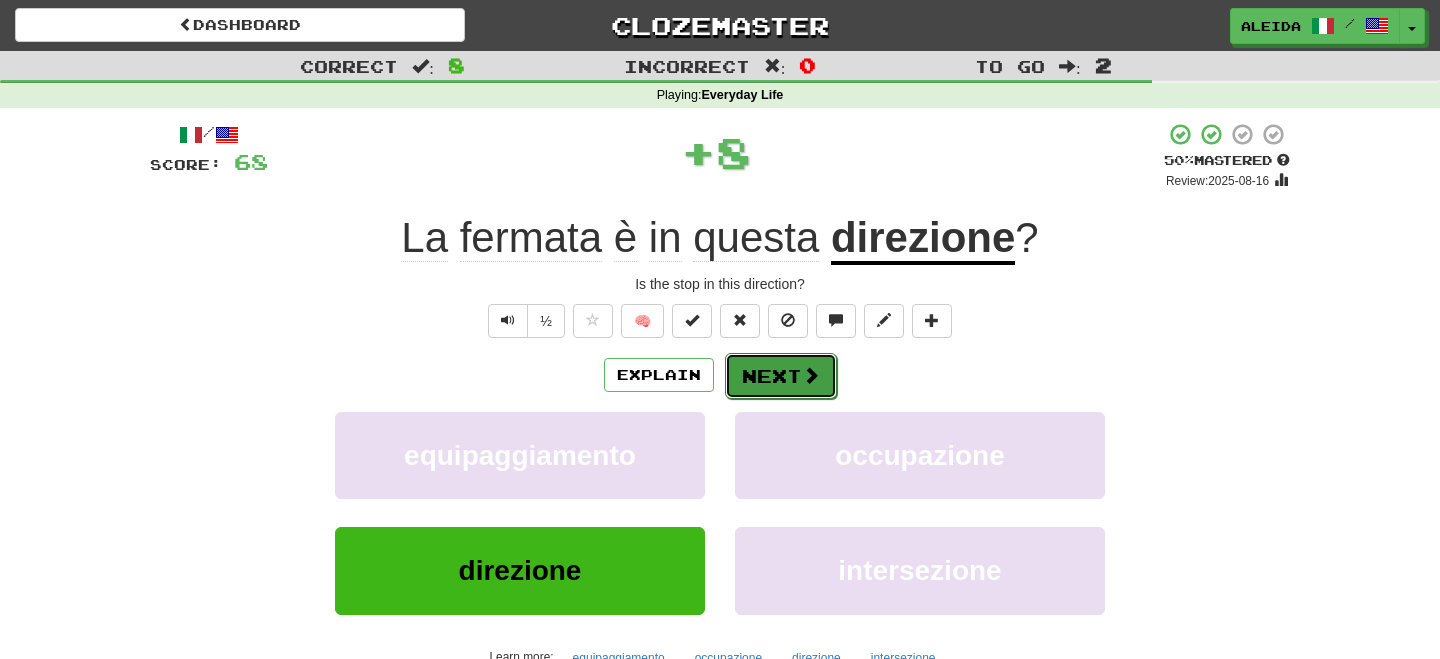 click on "Next" at bounding box center [781, 376] 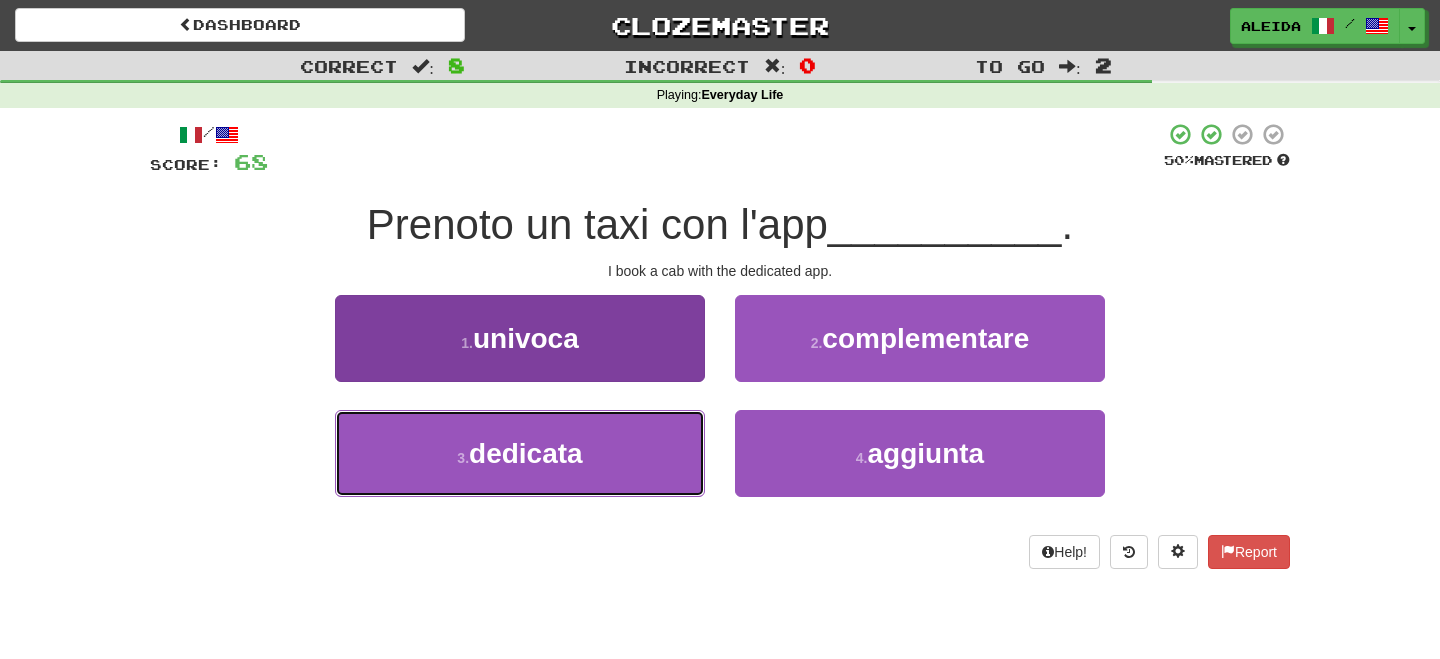 drag, startPoint x: 565, startPoint y: 465, endPoint x: 684, endPoint y: 417, distance: 128.31601 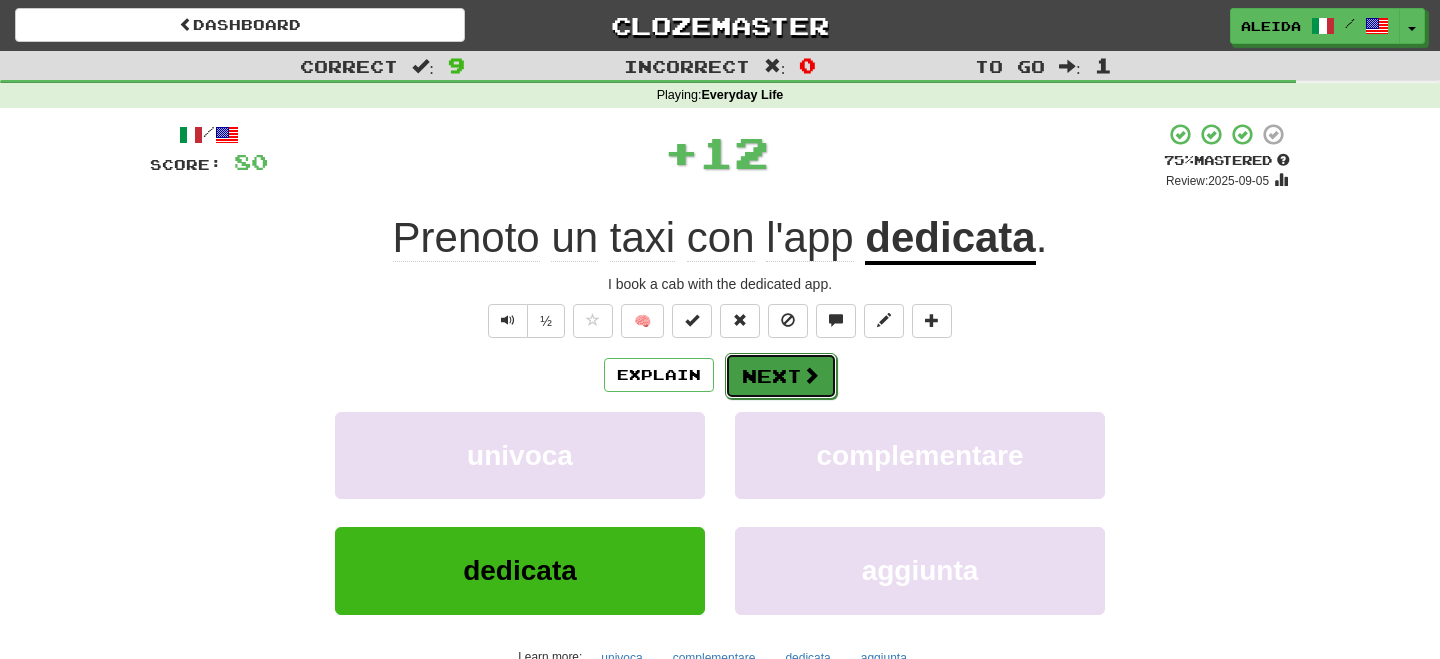 click on "Next" at bounding box center (781, 376) 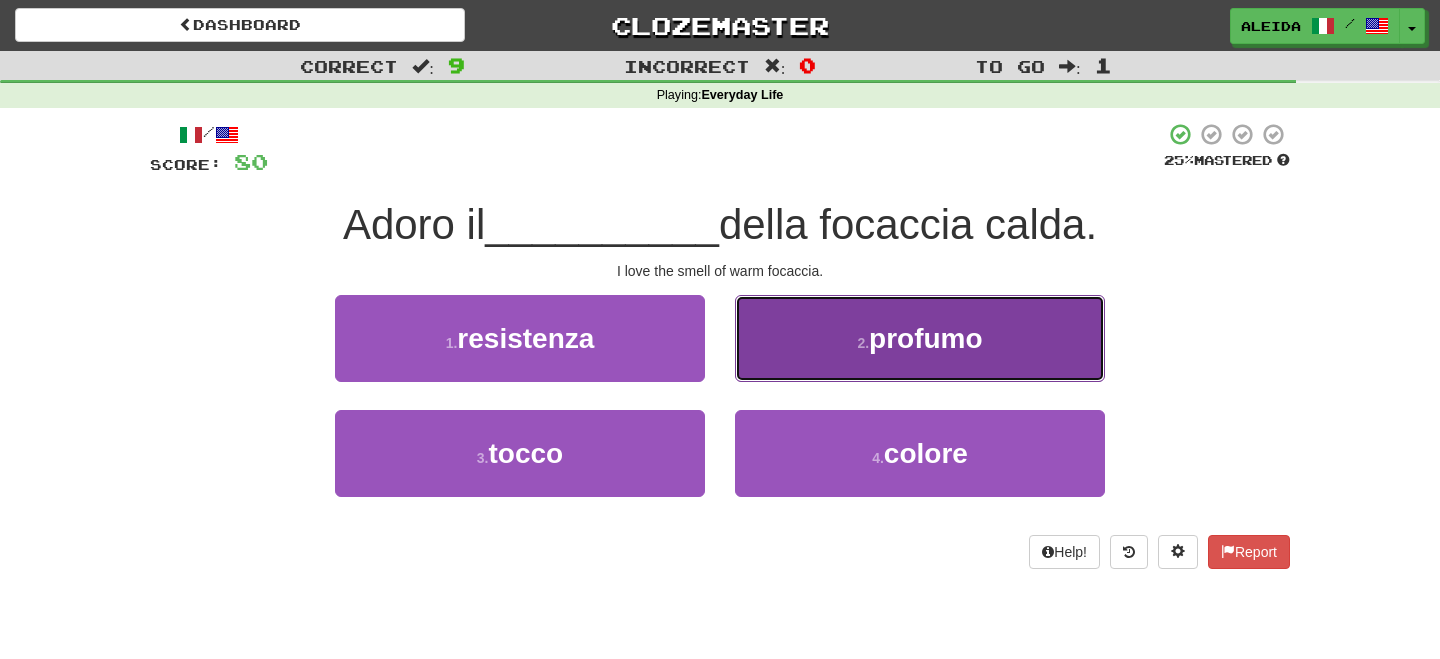 click on "2 .  profumo" at bounding box center (920, 338) 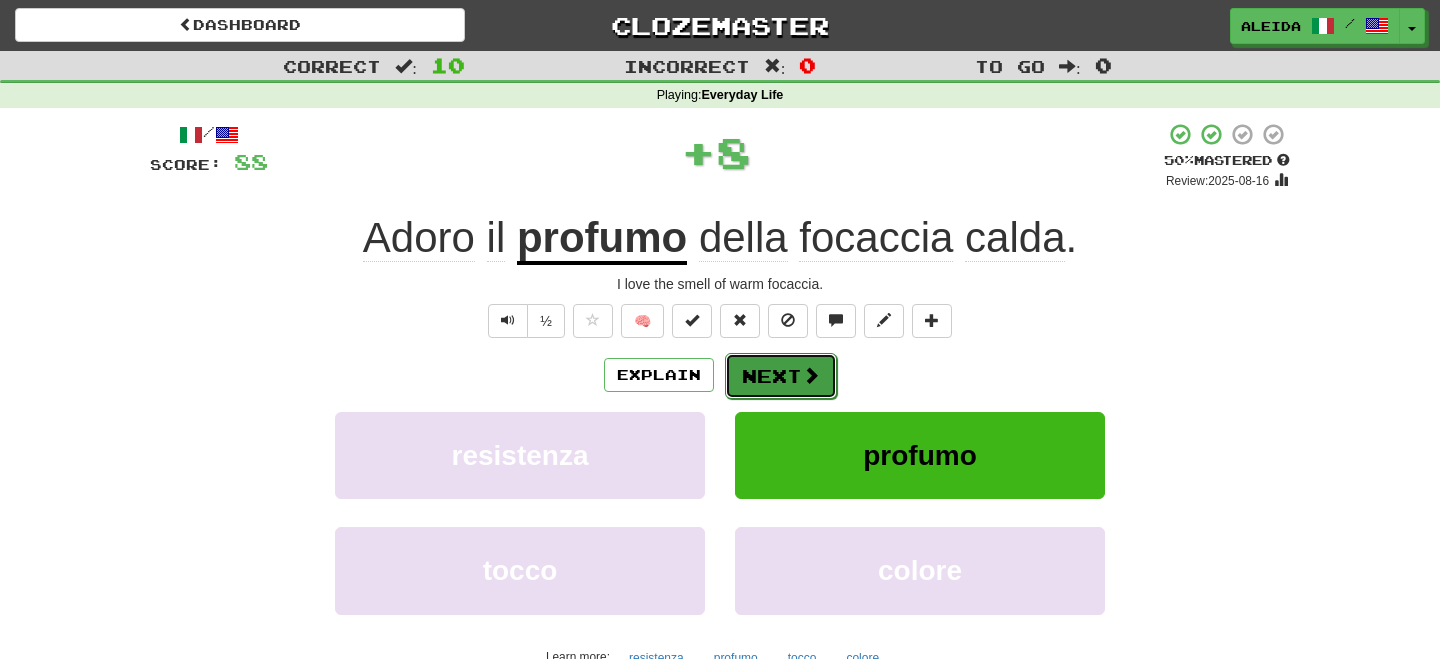 click at bounding box center (811, 375) 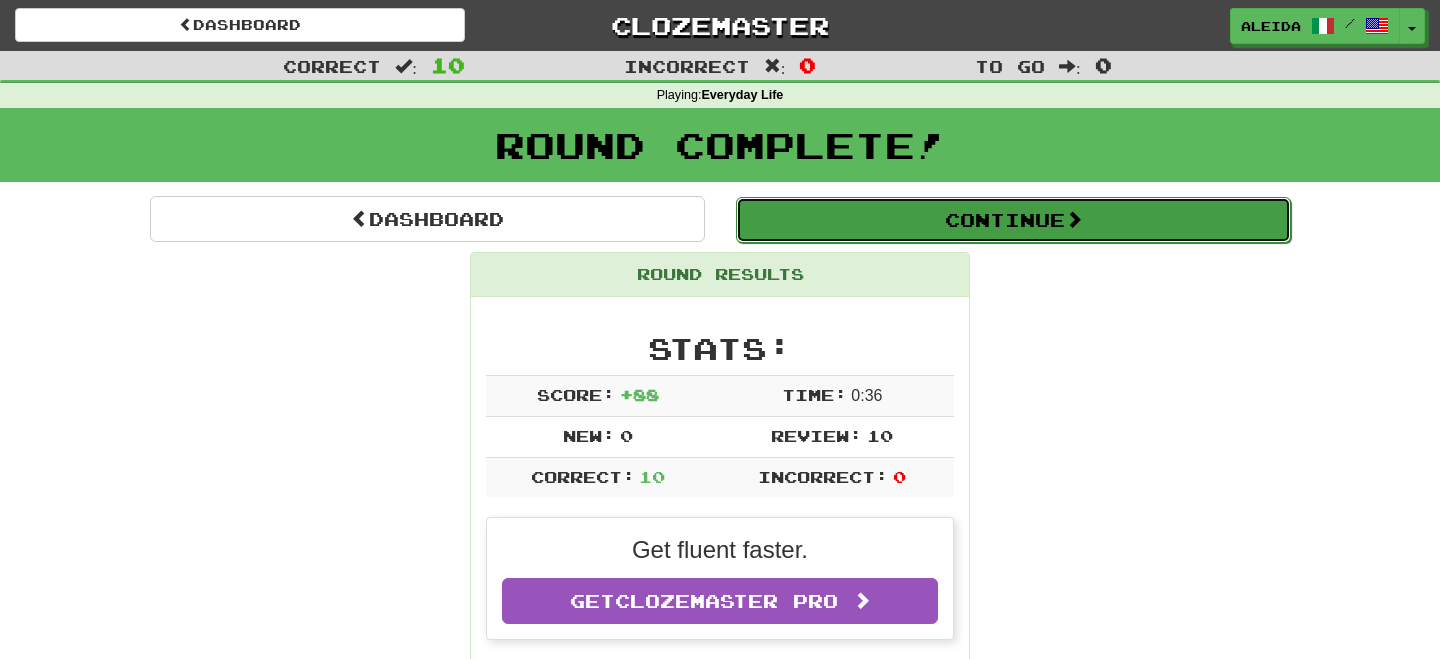 click on "Continue" at bounding box center [1013, 220] 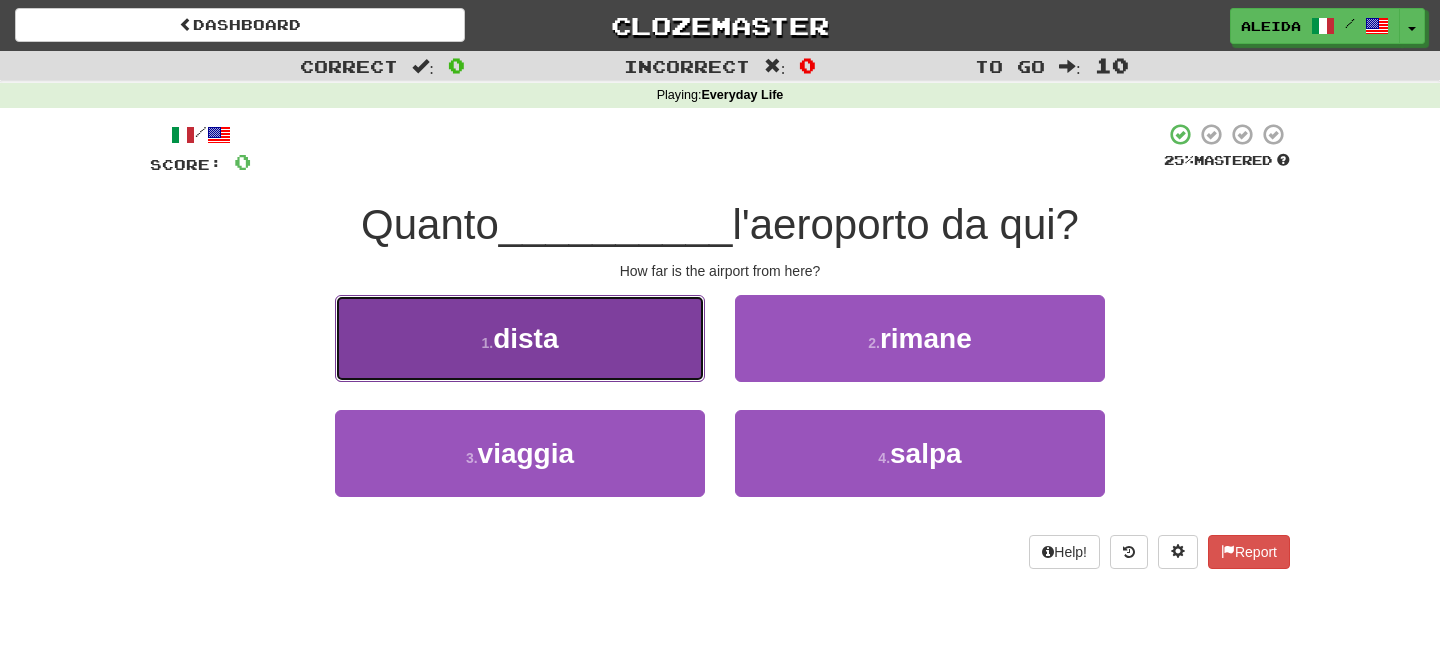 drag, startPoint x: 595, startPoint y: 341, endPoint x: 678, endPoint y: 356, distance: 84.34453 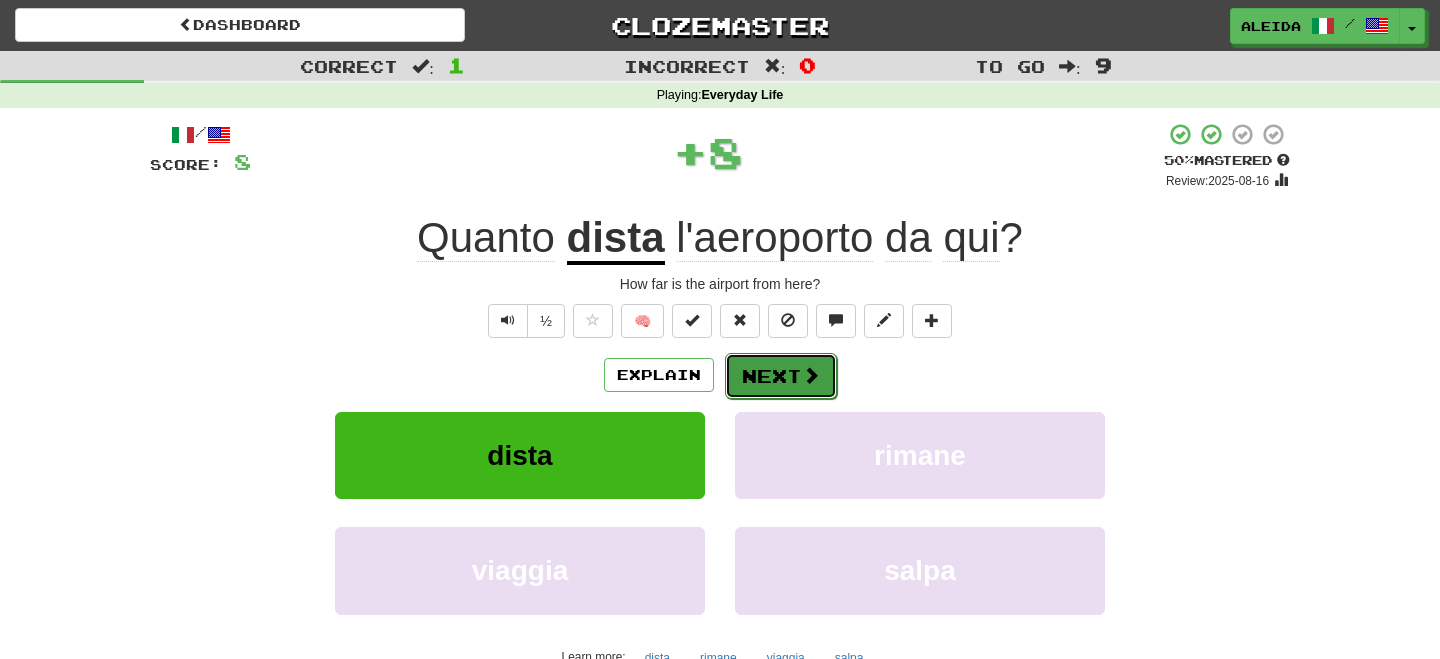 click at bounding box center [811, 375] 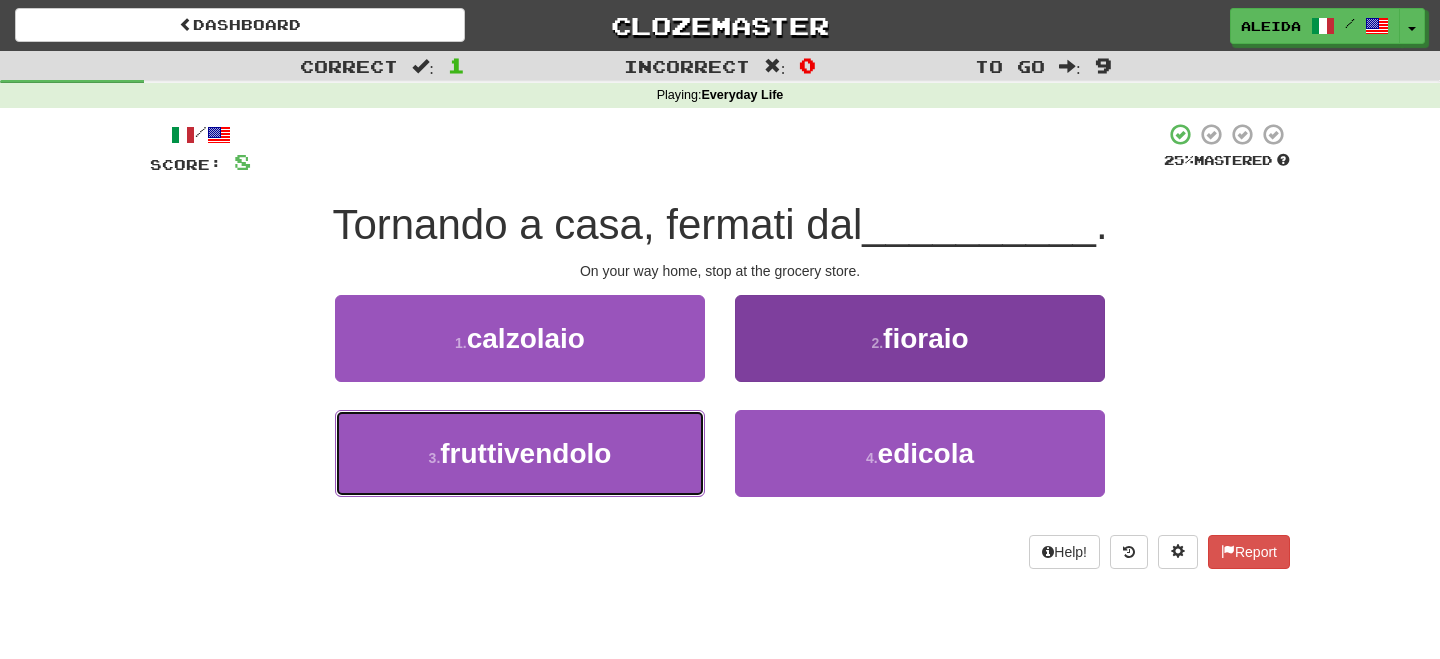 drag, startPoint x: 548, startPoint y: 464, endPoint x: 782, endPoint y: 422, distance: 237.73935 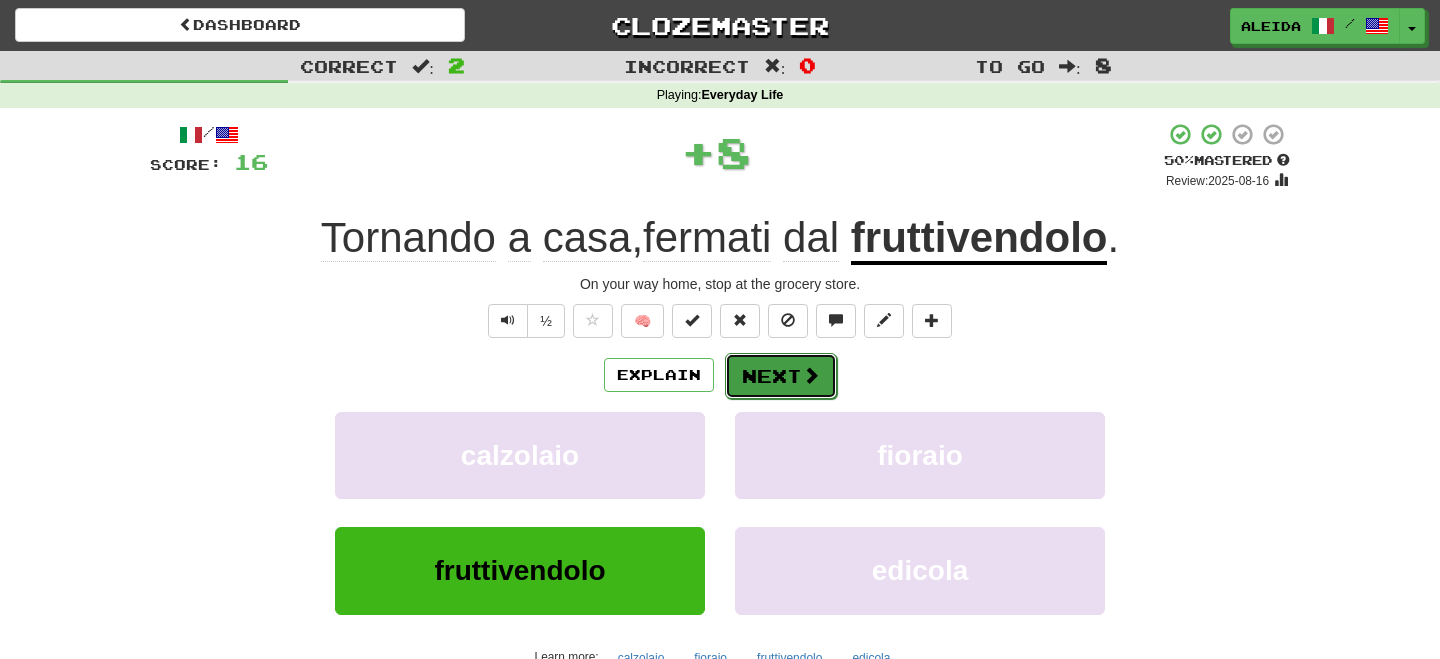 click on "Next" at bounding box center [781, 376] 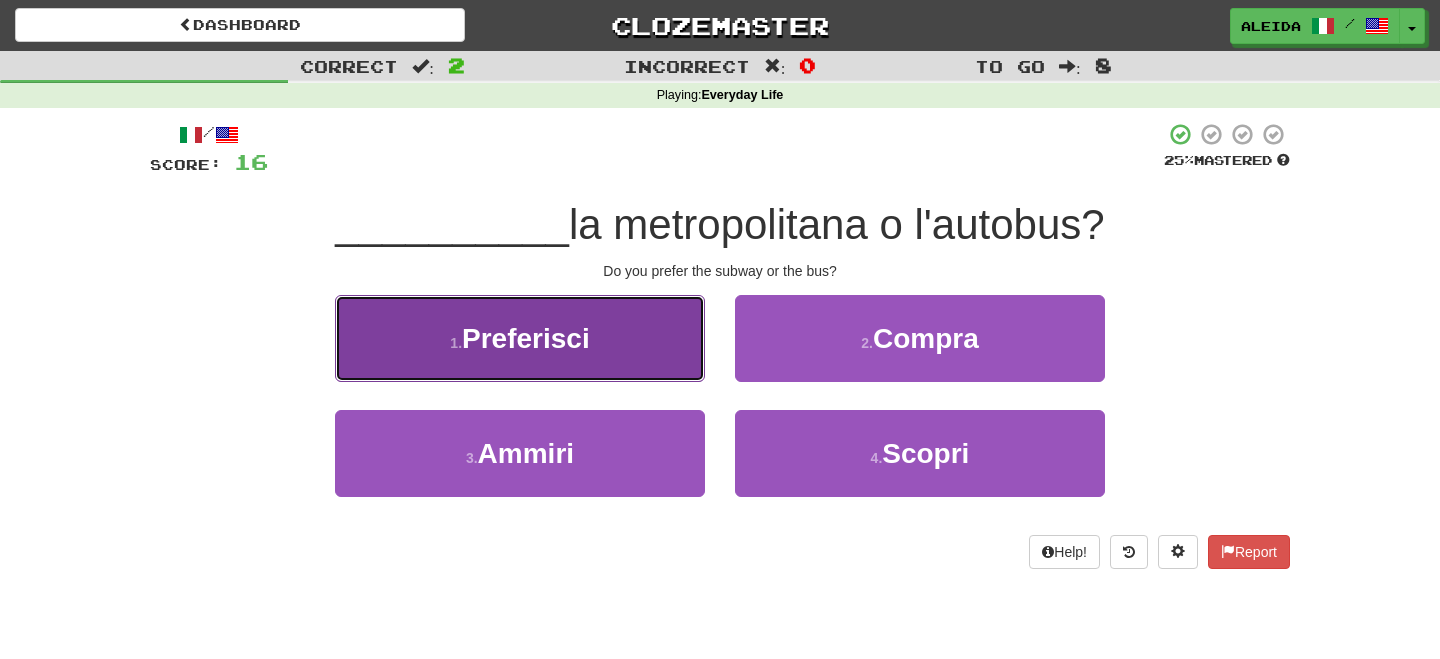 drag, startPoint x: 622, startPoint y: 351, endPoint x: 672, endPoint y: 356, distance: 50.24938 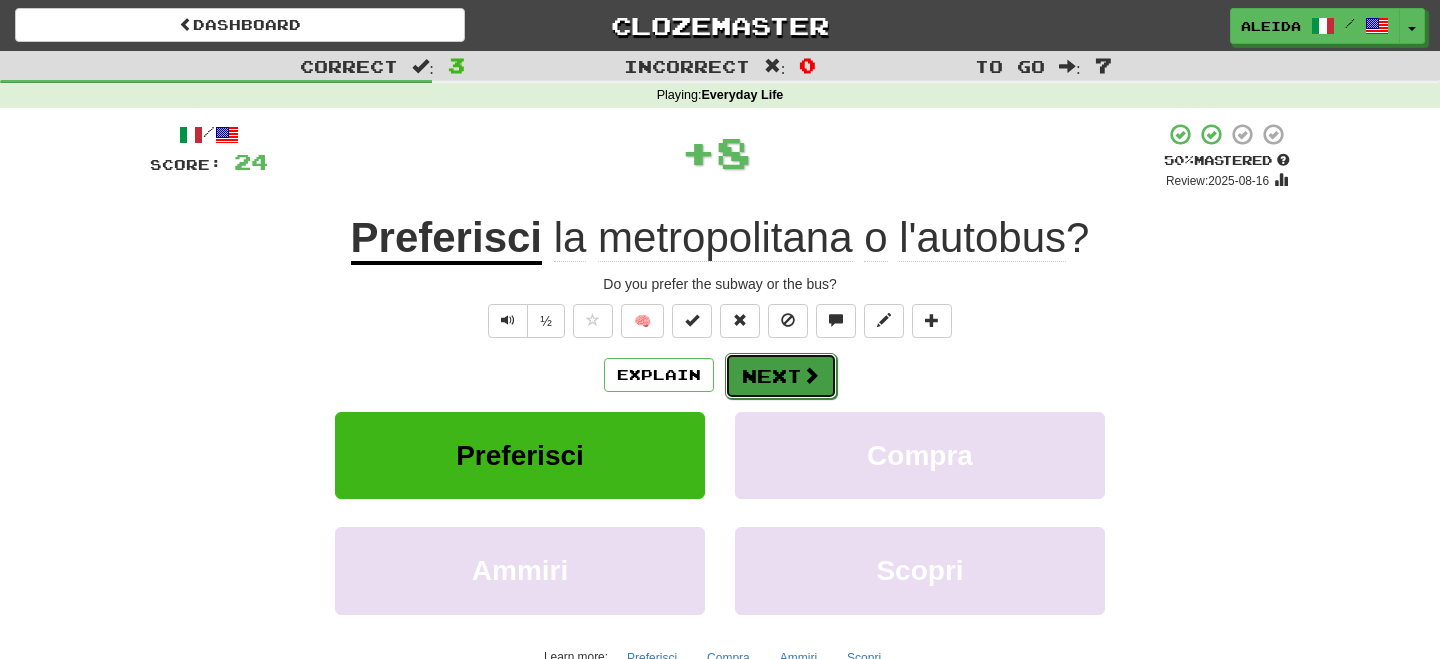 click on "Next" at bounding box center (781, 376) 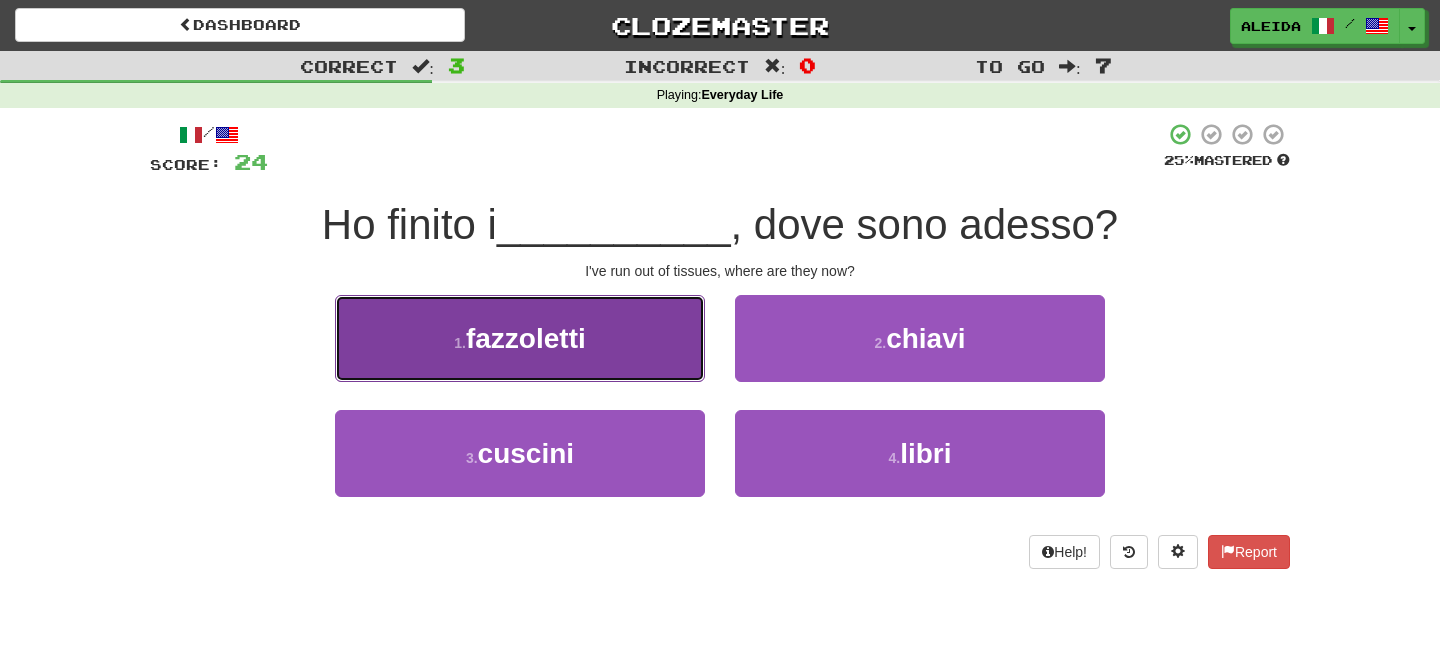click on "1 .  fazzoletti" at bounding box center (520, 338) 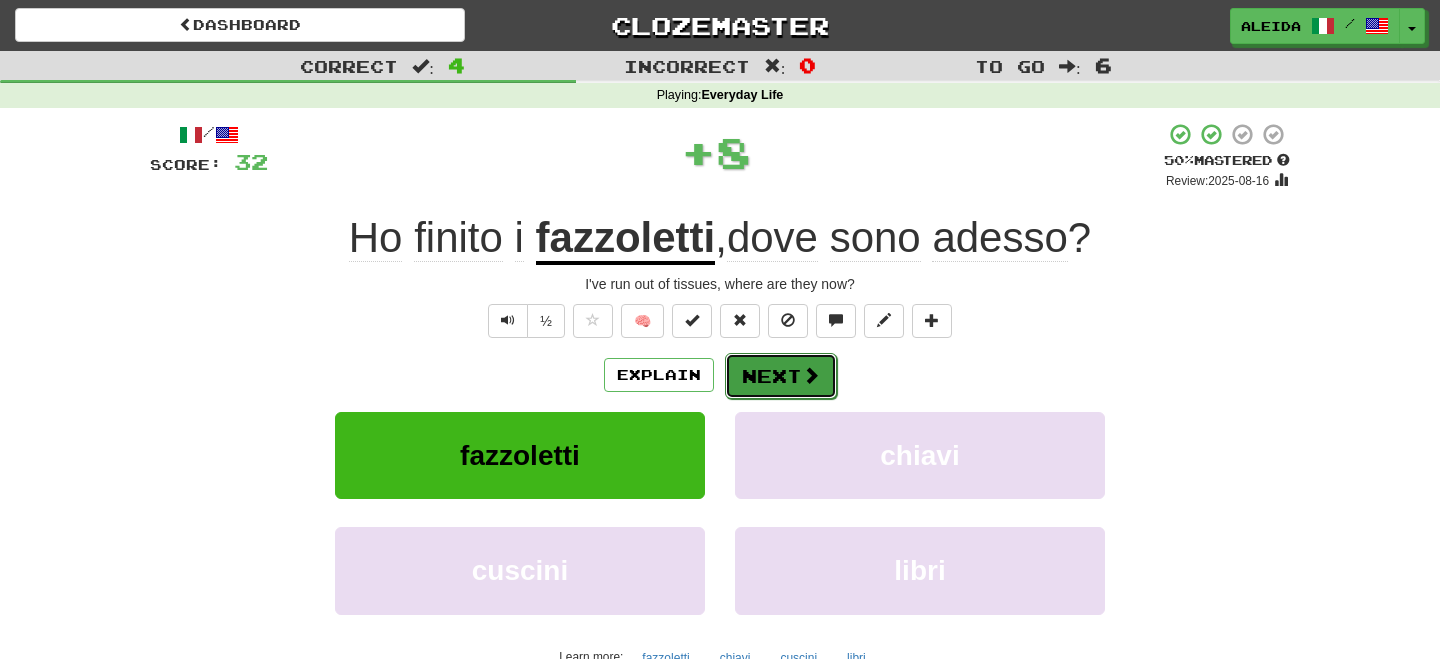 click on "Next" at bounding box center [781, 376] 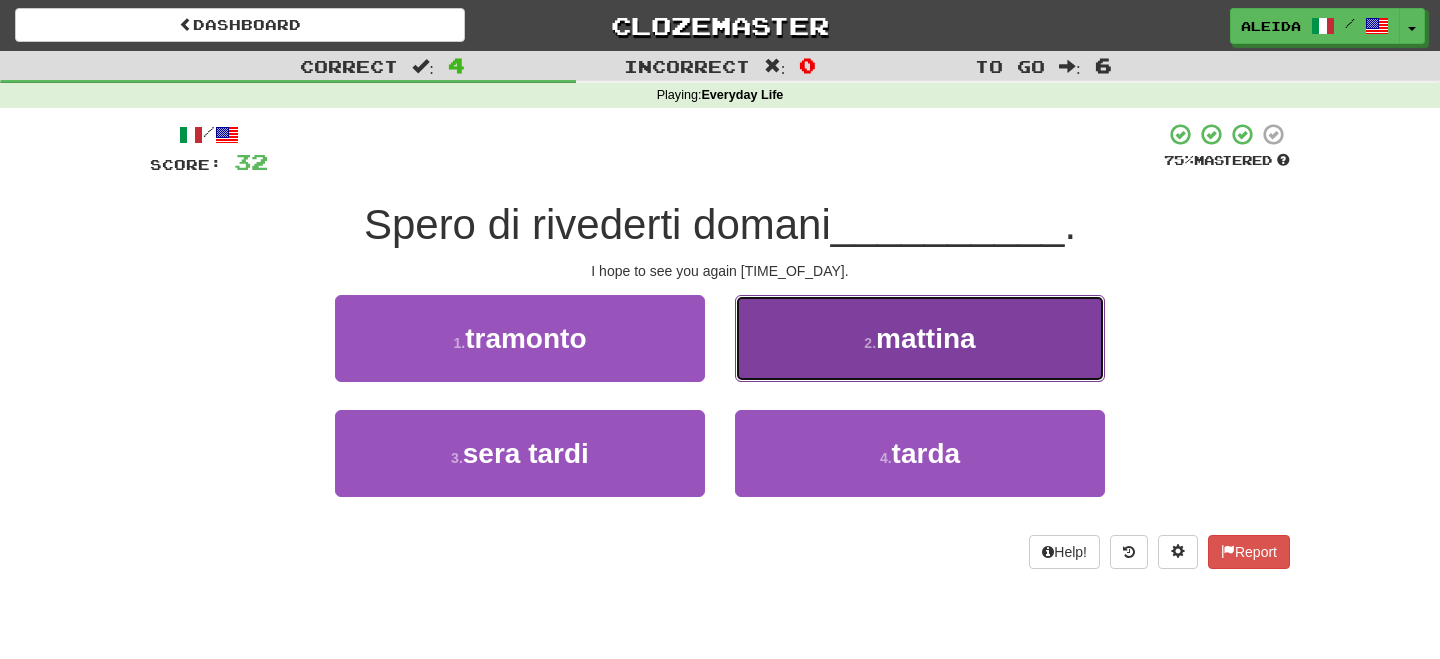 click on "2 .  mattina" at bounding box center (920, 338) 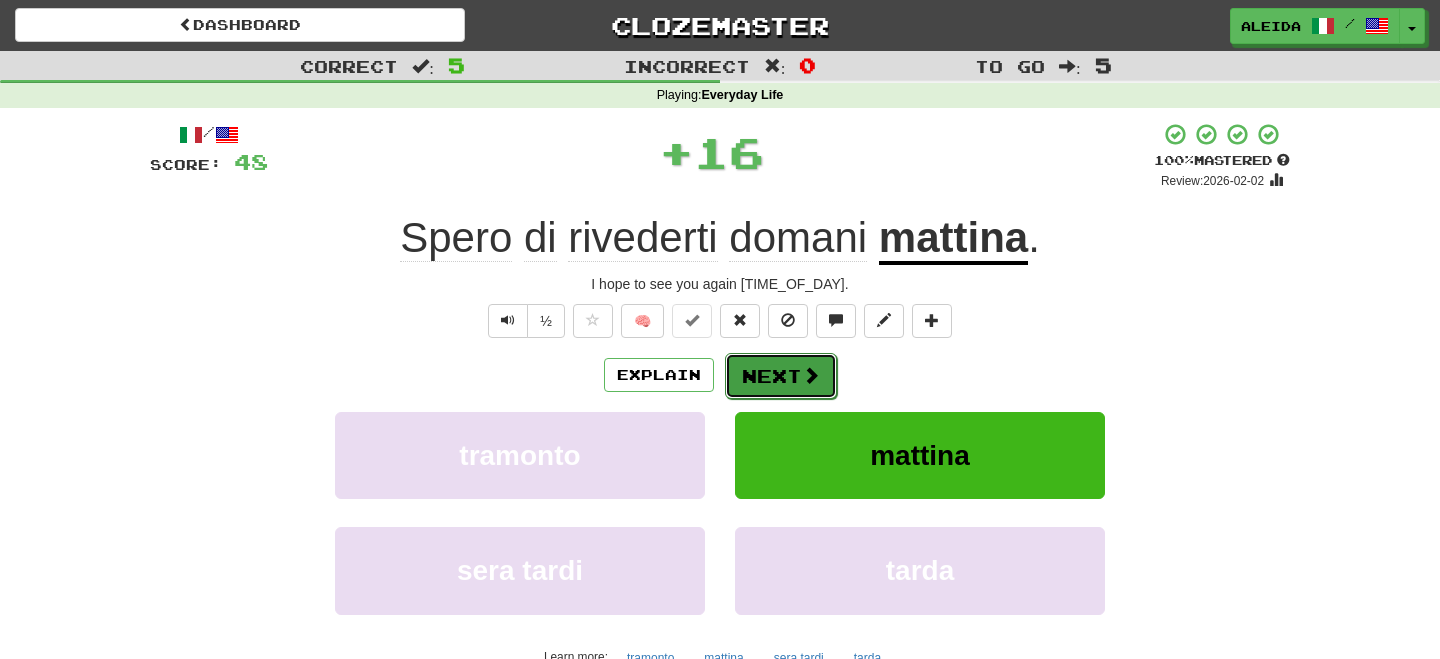 click on "Next" at bounding box center [781, 376] 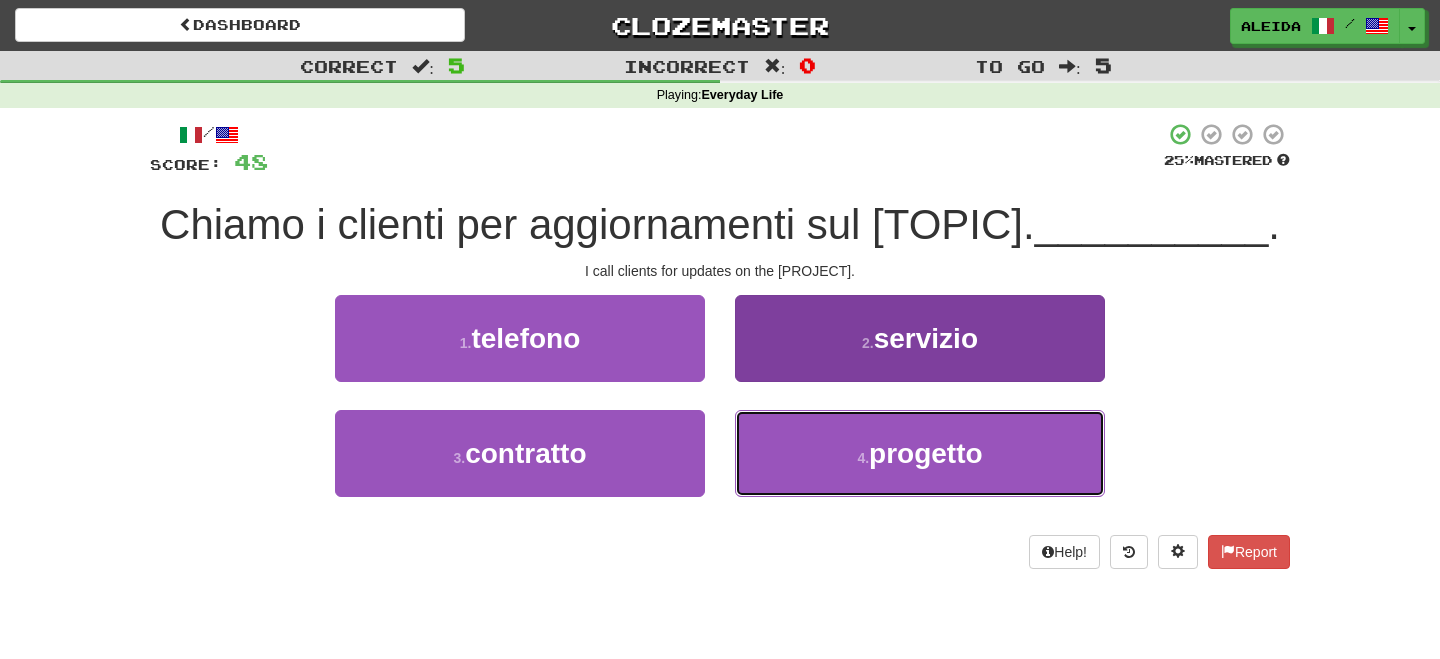 drag, startPoint x: 794, startPoint y: 455, endPoint x: 776, endPoint y: 425, distance: 34.98571 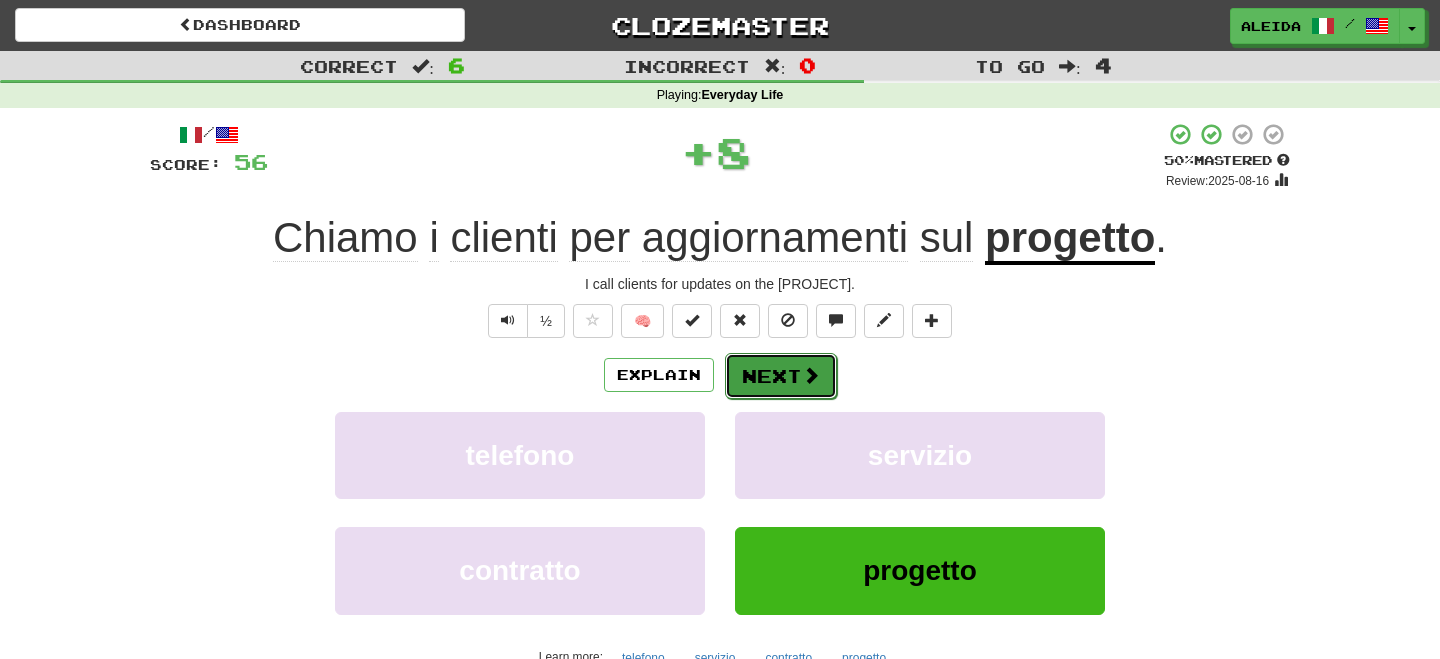 click on "Next" at bounding box center (781, 376) 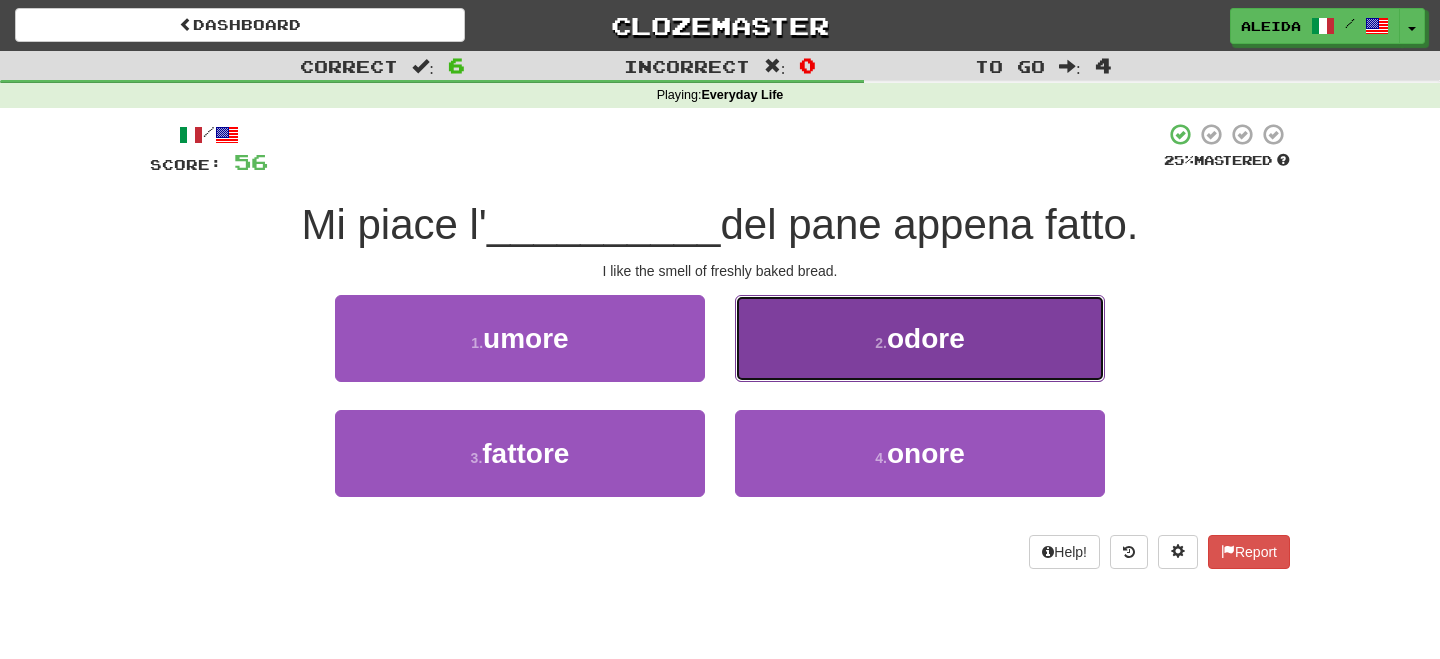 click on "2 .  odore" at bounding box center [920, 338] 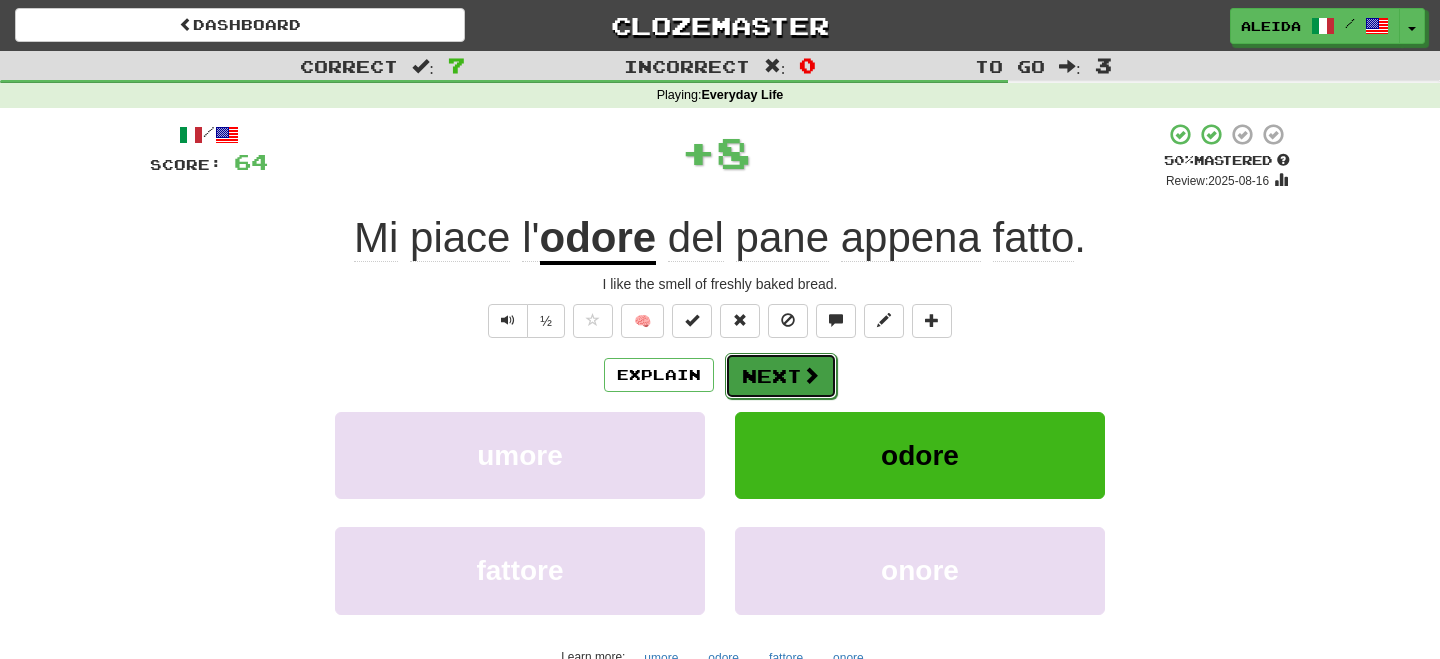 click on "Next" at bounding box center [781, 376] 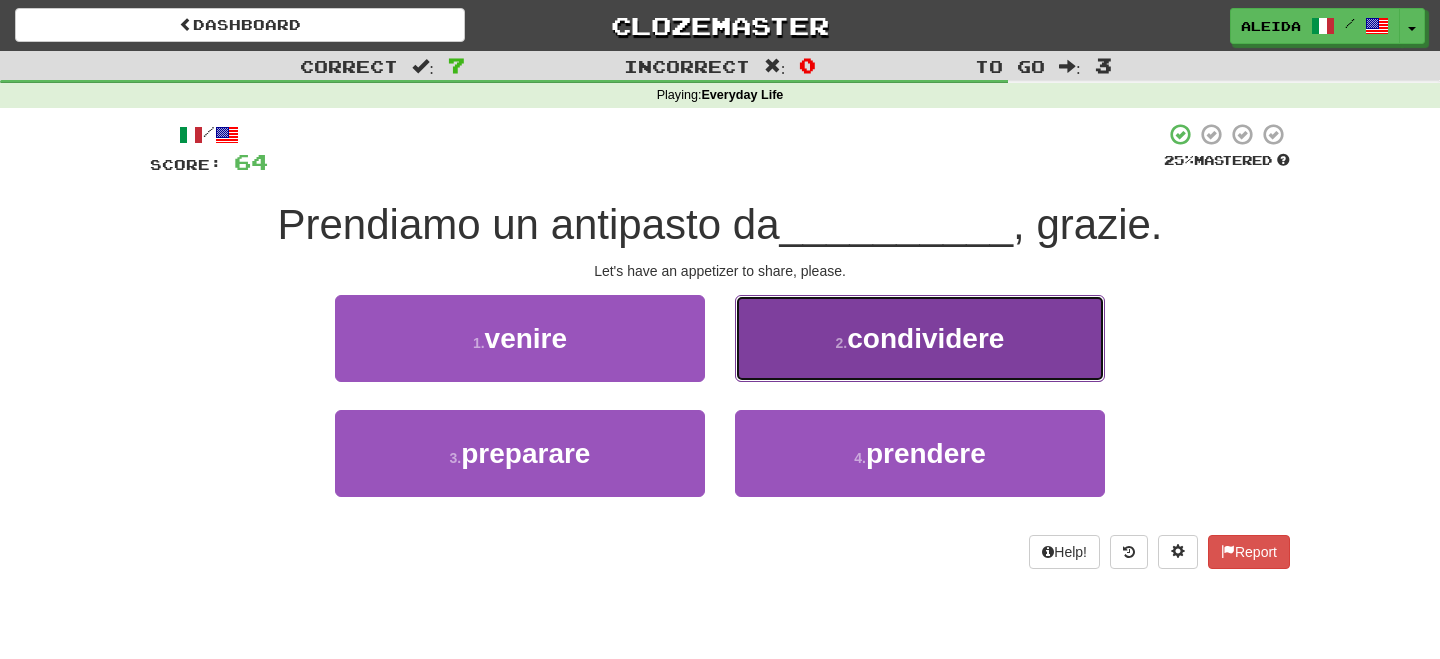 click on "2 .  condividere" at bounding box center [920, 338] 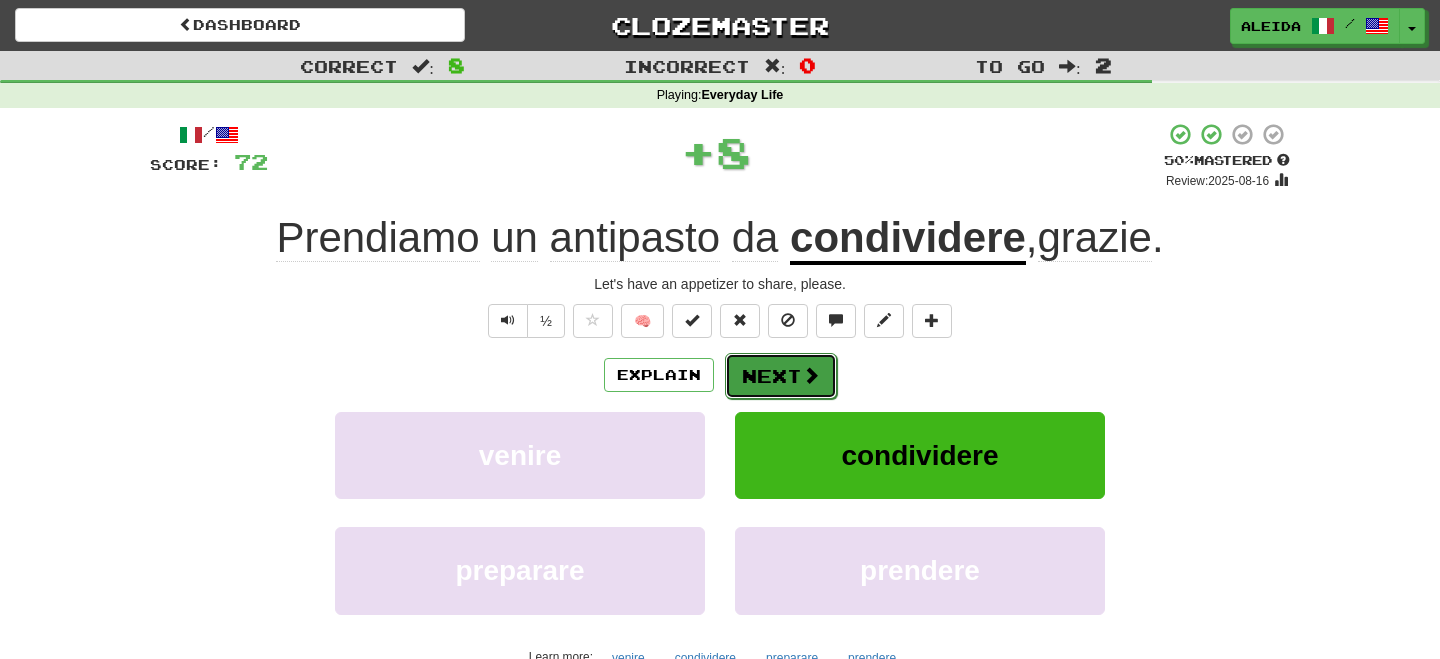 click on "Next" at bounding box center [781, 376] 